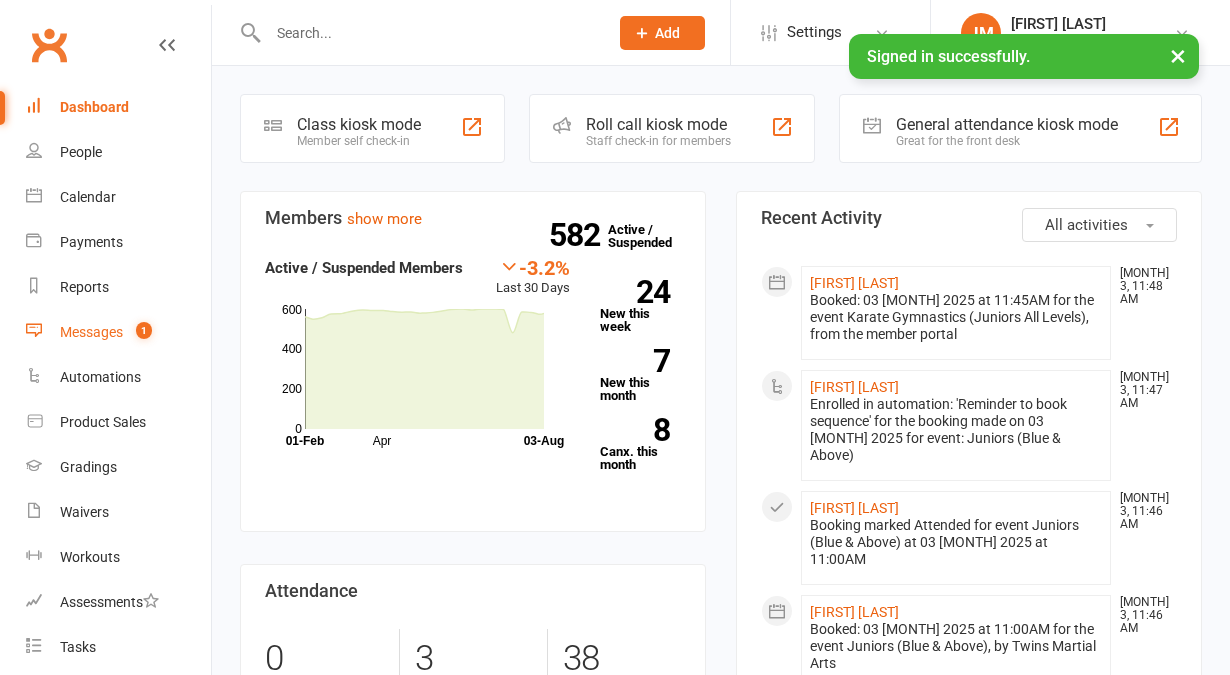 scroll, scrollTop: 0, scrollLeft: 0, axis: both 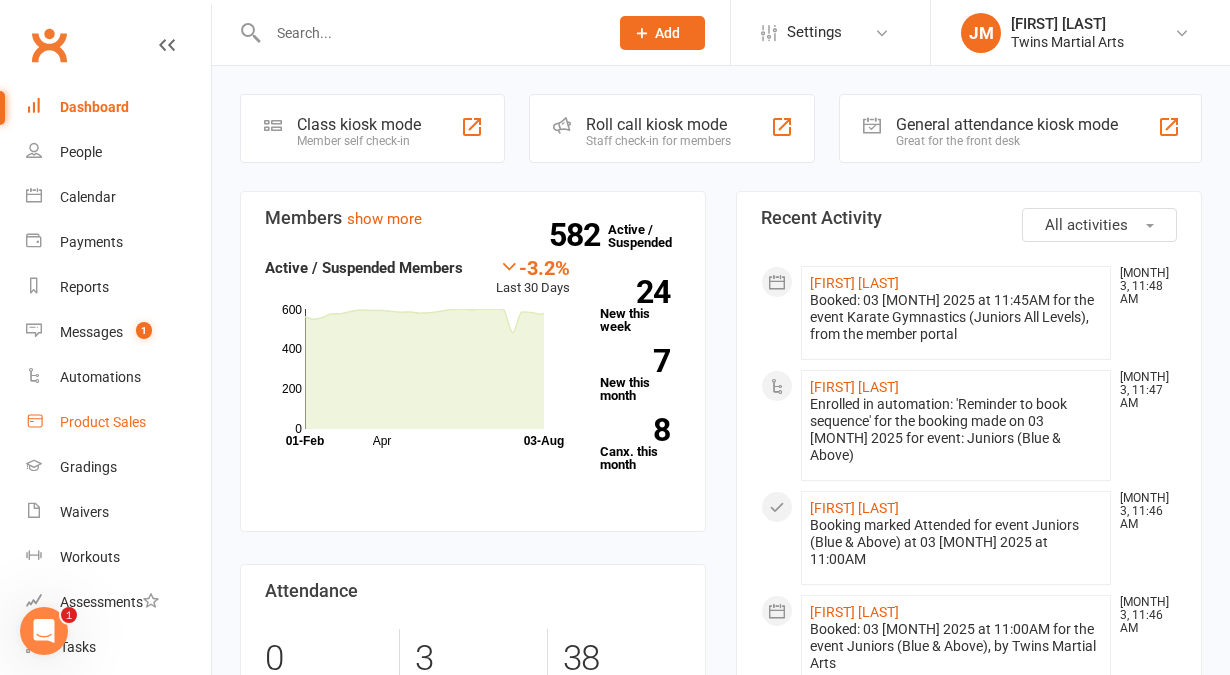 click on "Product Sales" at bounding box center [118, 422] 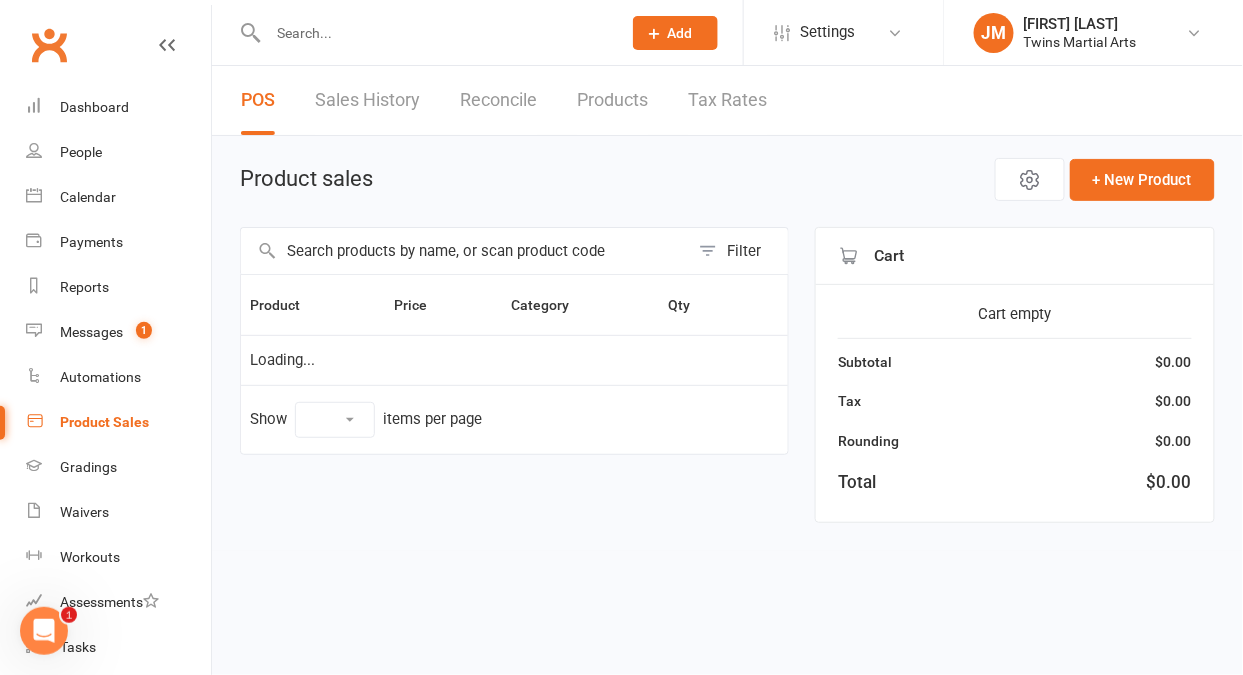 select on "10" 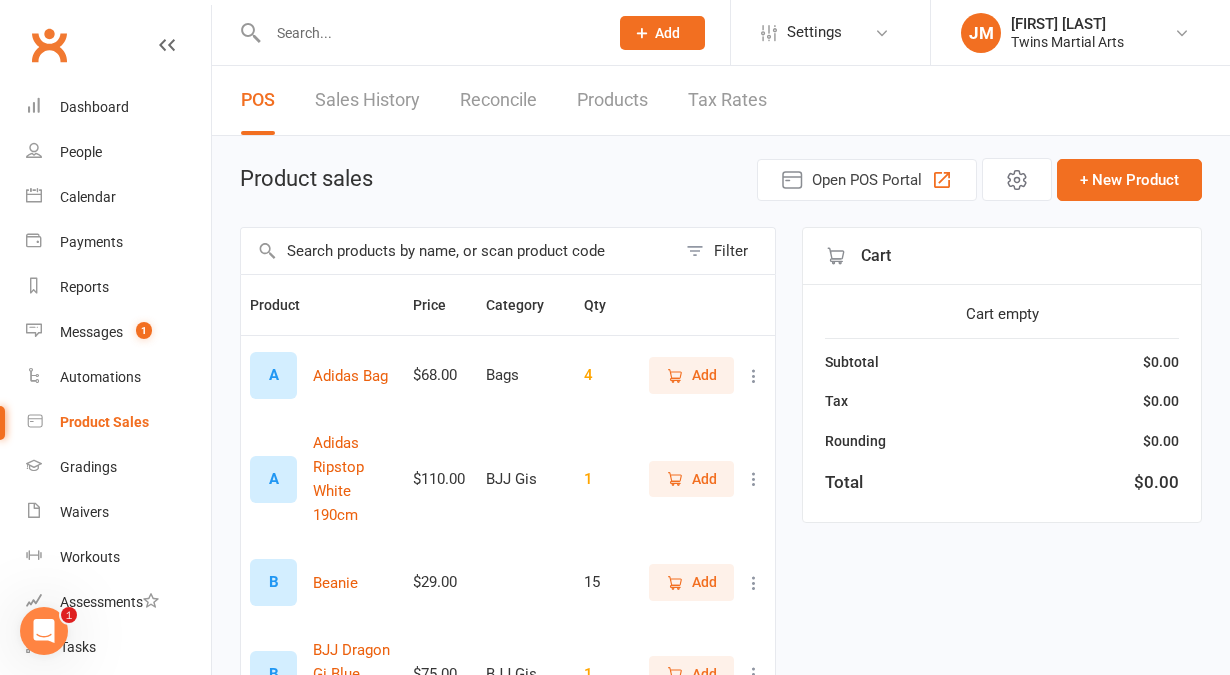 click at bounding box center [458, 251] 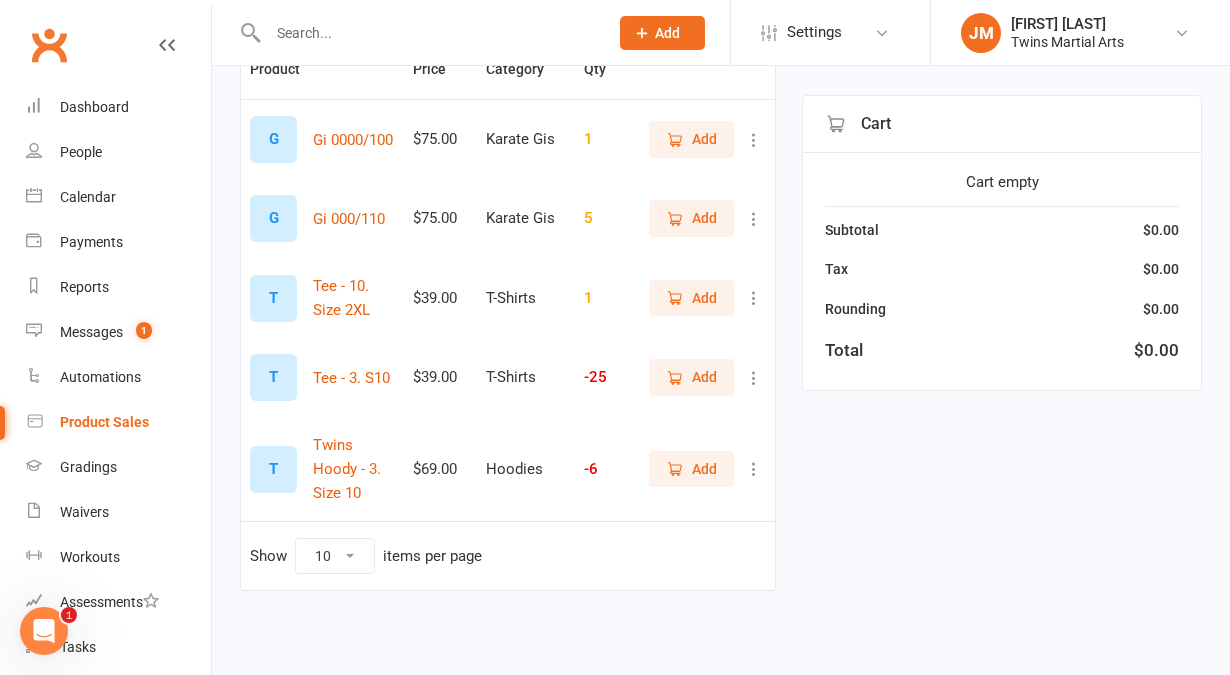 scroll, scrollTop: 218, scrollLeft: 0, axis: vertical 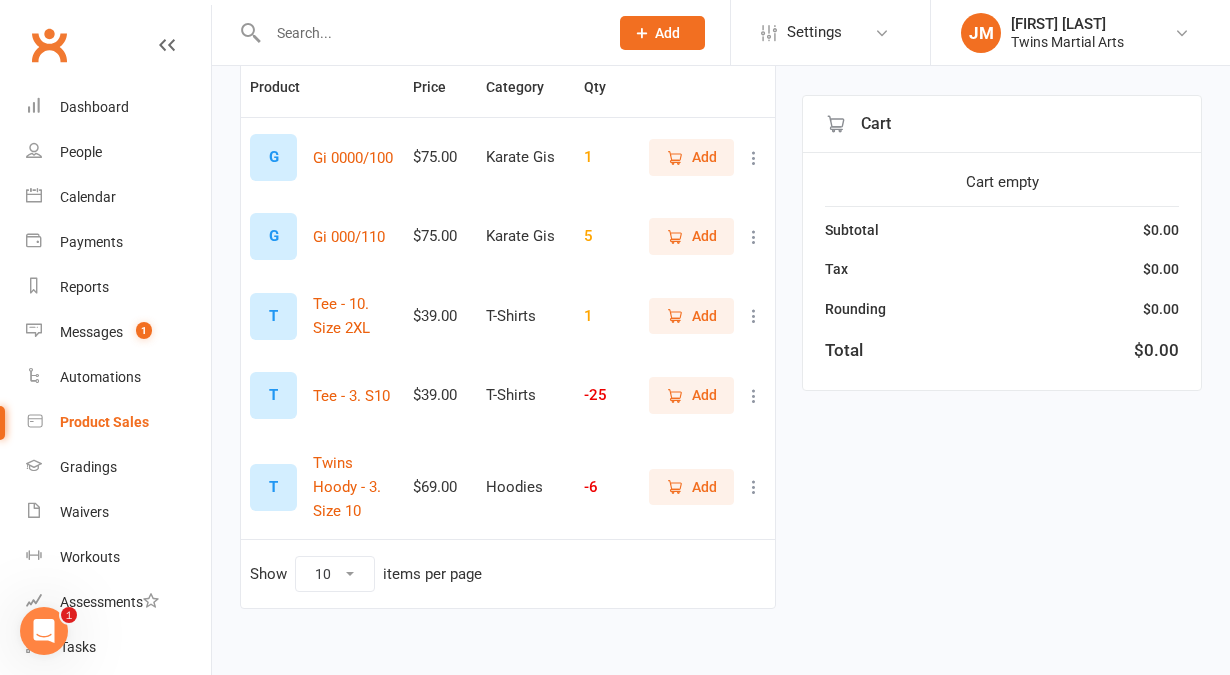 type on "10" 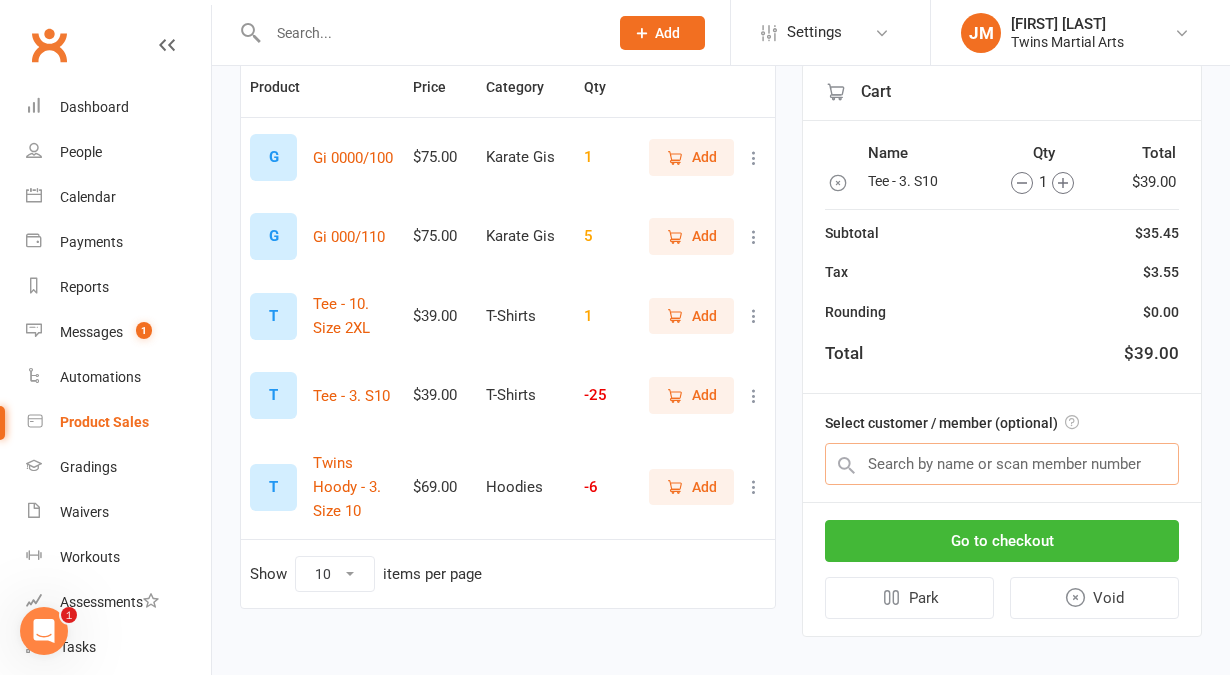 click at bounding box center [1002, 464] 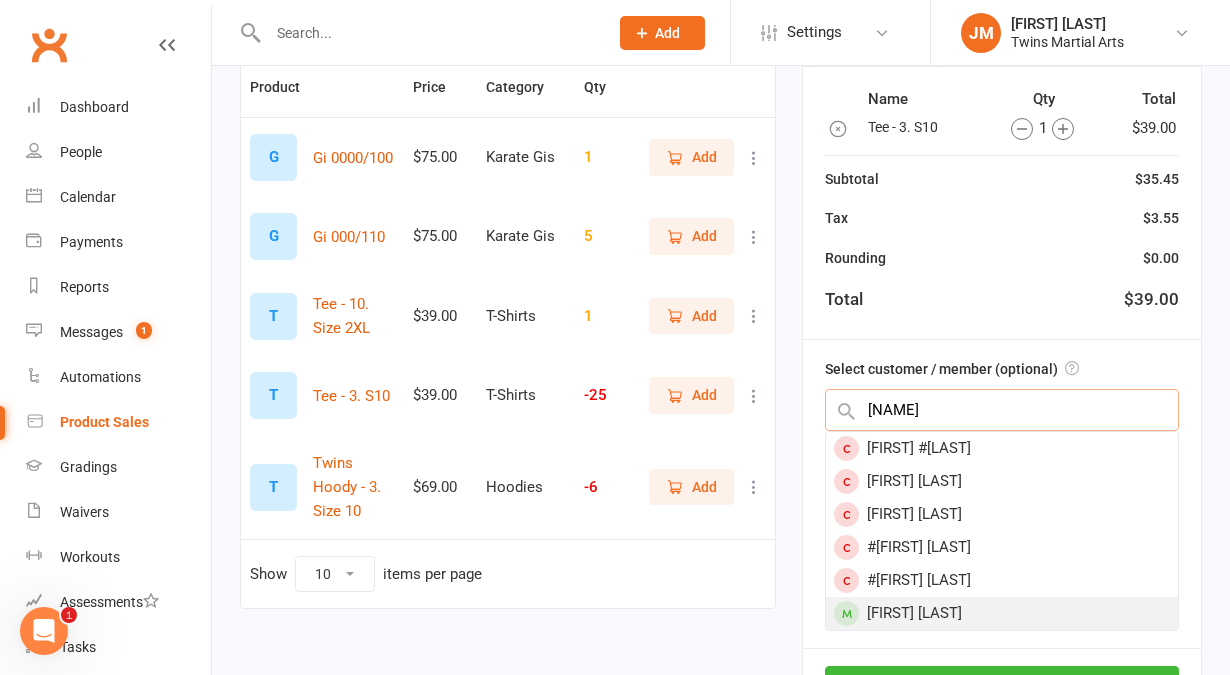 type on "louie" 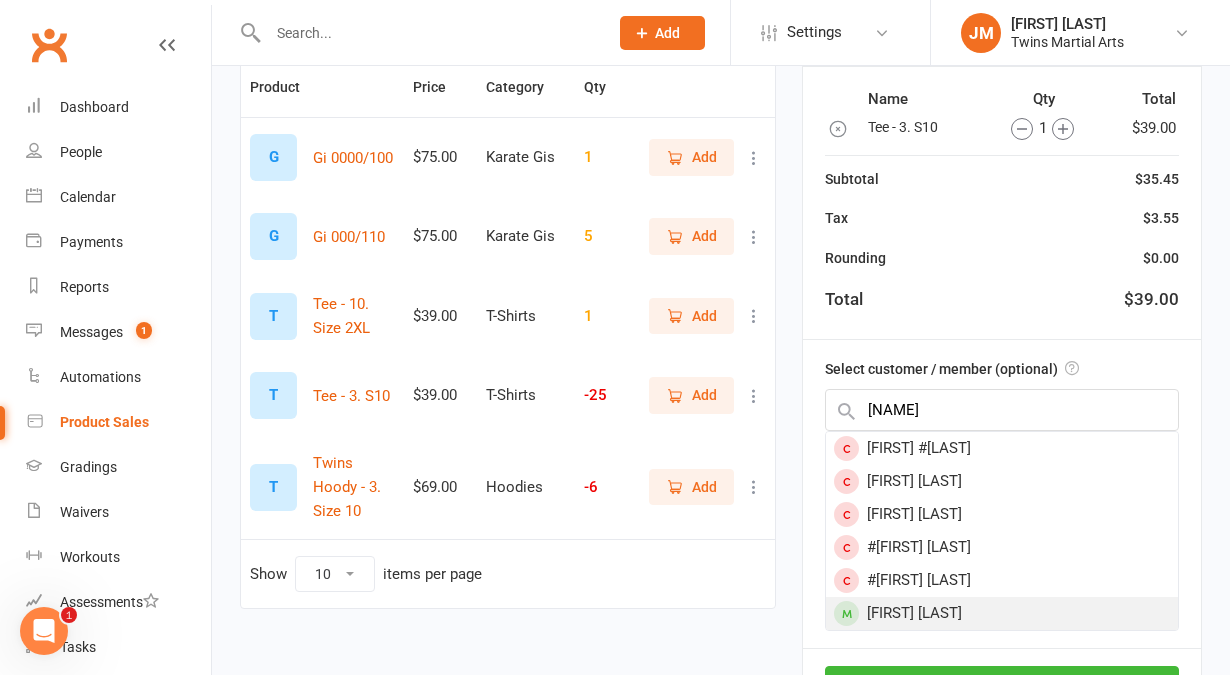 click on "[FIRST] [LAST]" at bounding box center [1002, 613] 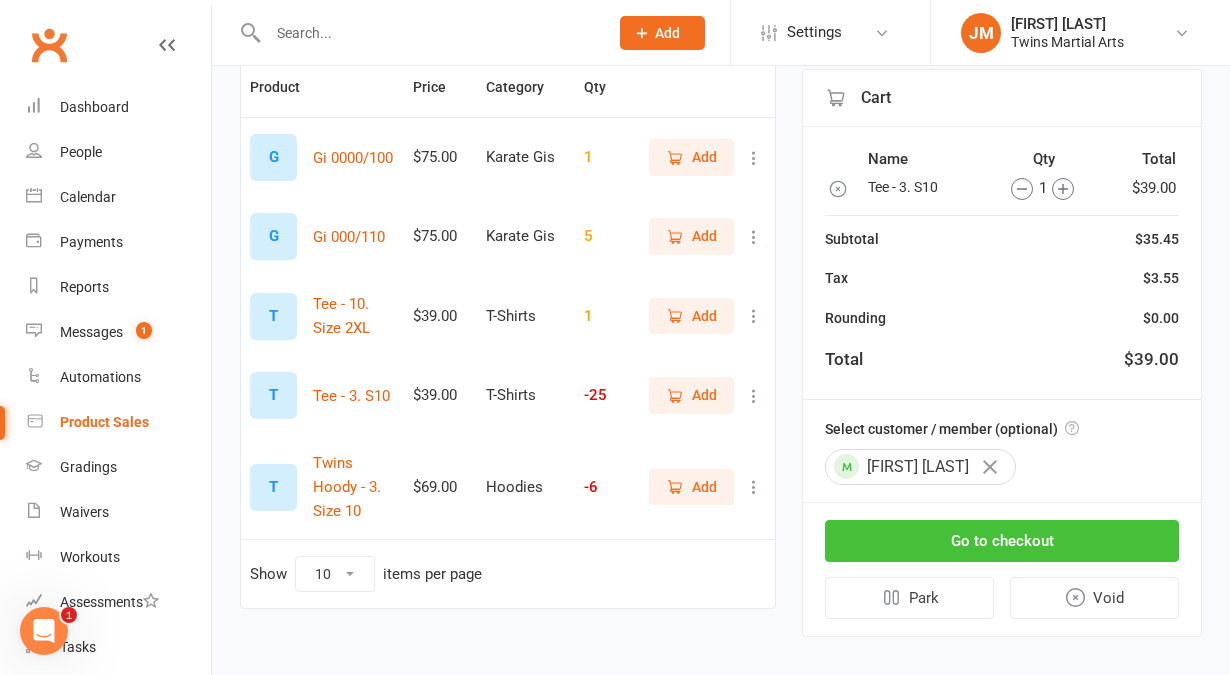 click on "Go to checkout" at bounding box center [1002, 541] 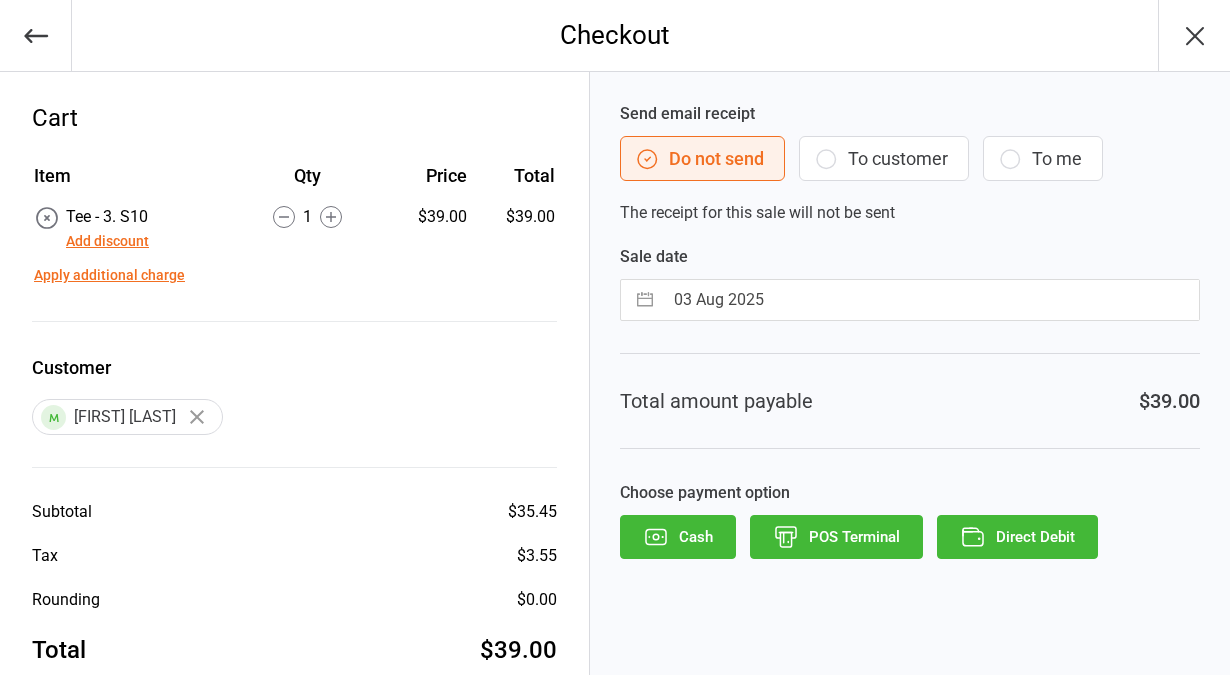 scroll, scrollTop: 0, scrollLeft: 0, axis: both 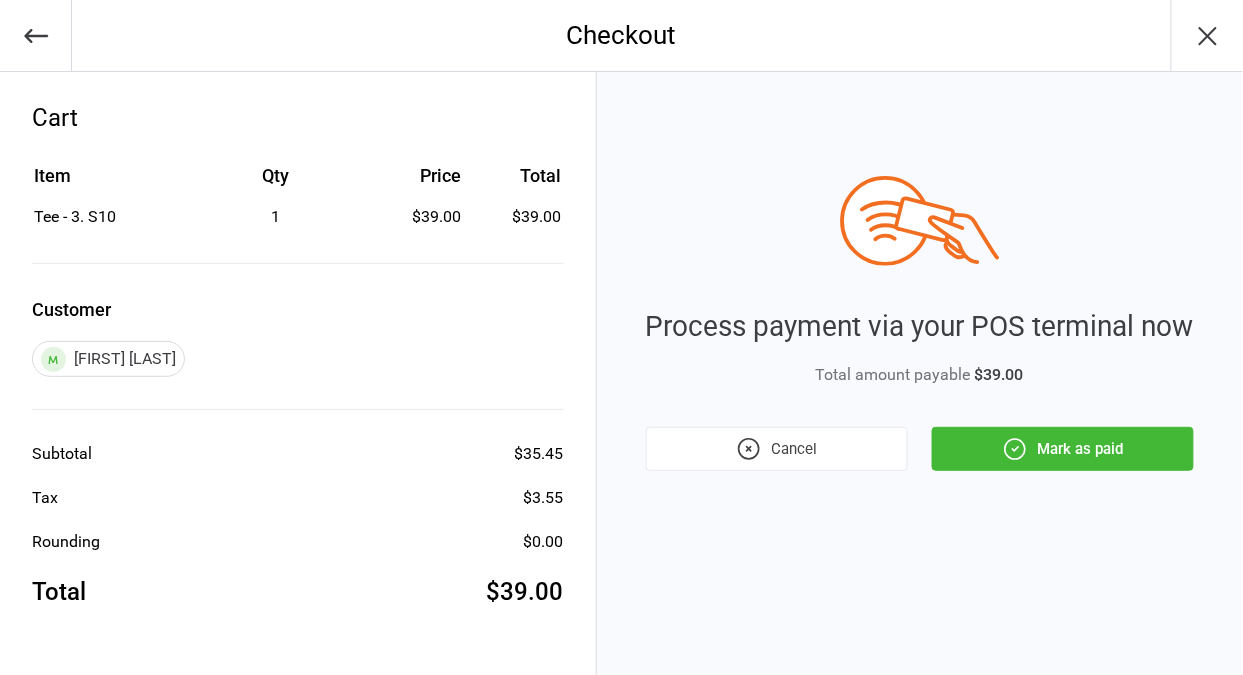 click on "Mark as paid" at bounding box center [1063, 449] 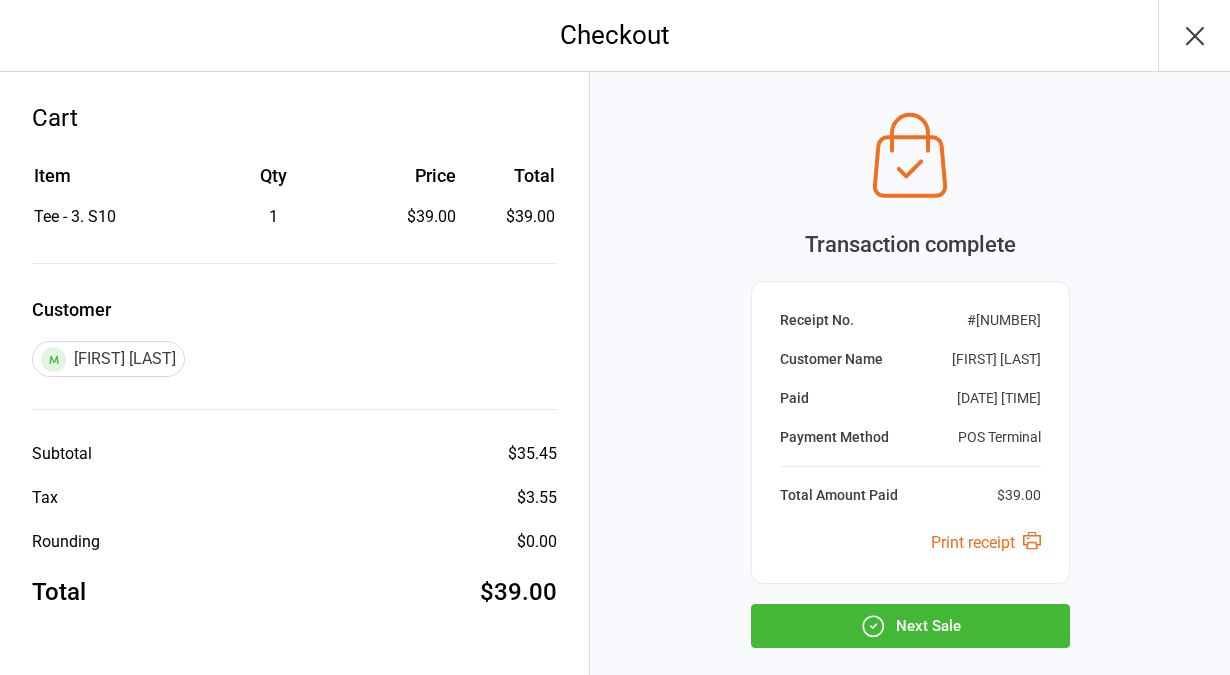click at bounding box center (1194, 35) 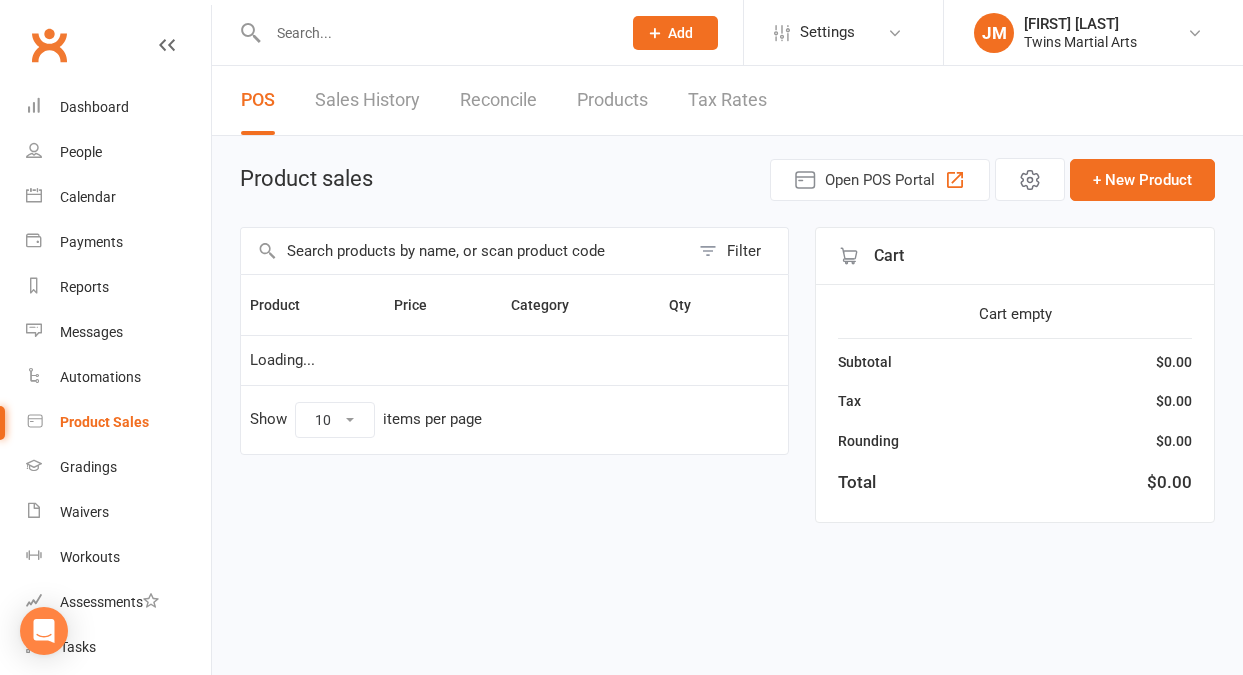 scroll, scrollTop: 0, scrollLeft: 0, axis: both 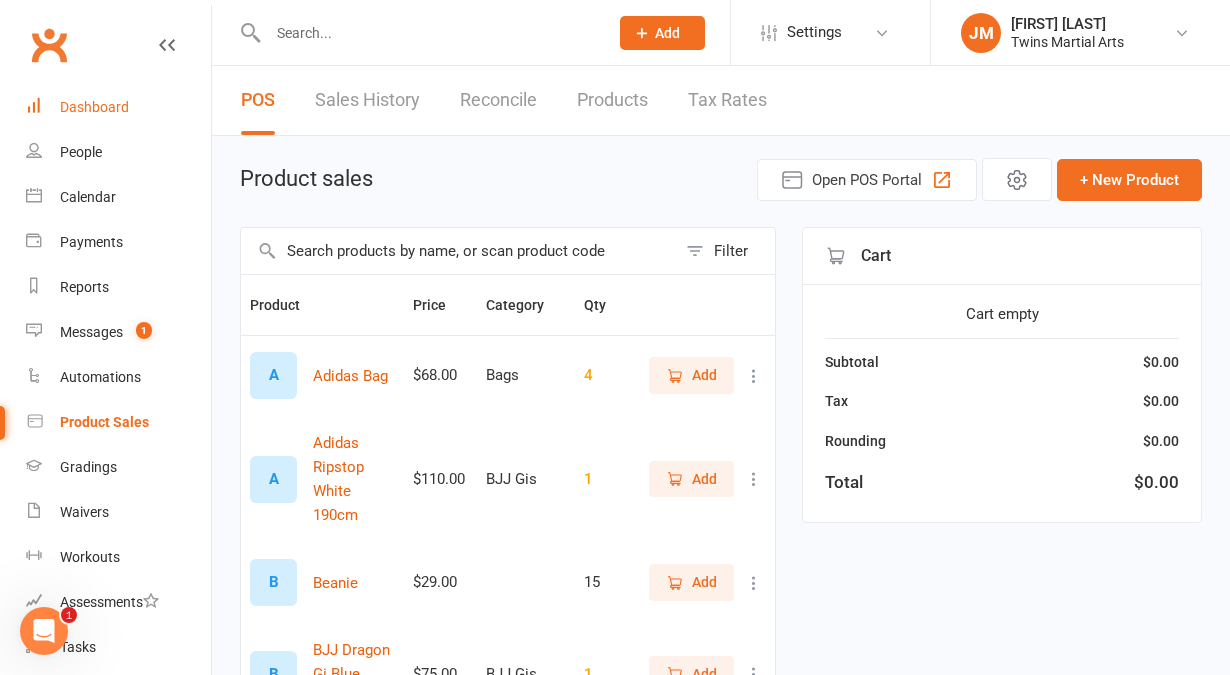 click on "Dashboard" at bounding box center (94, 107) 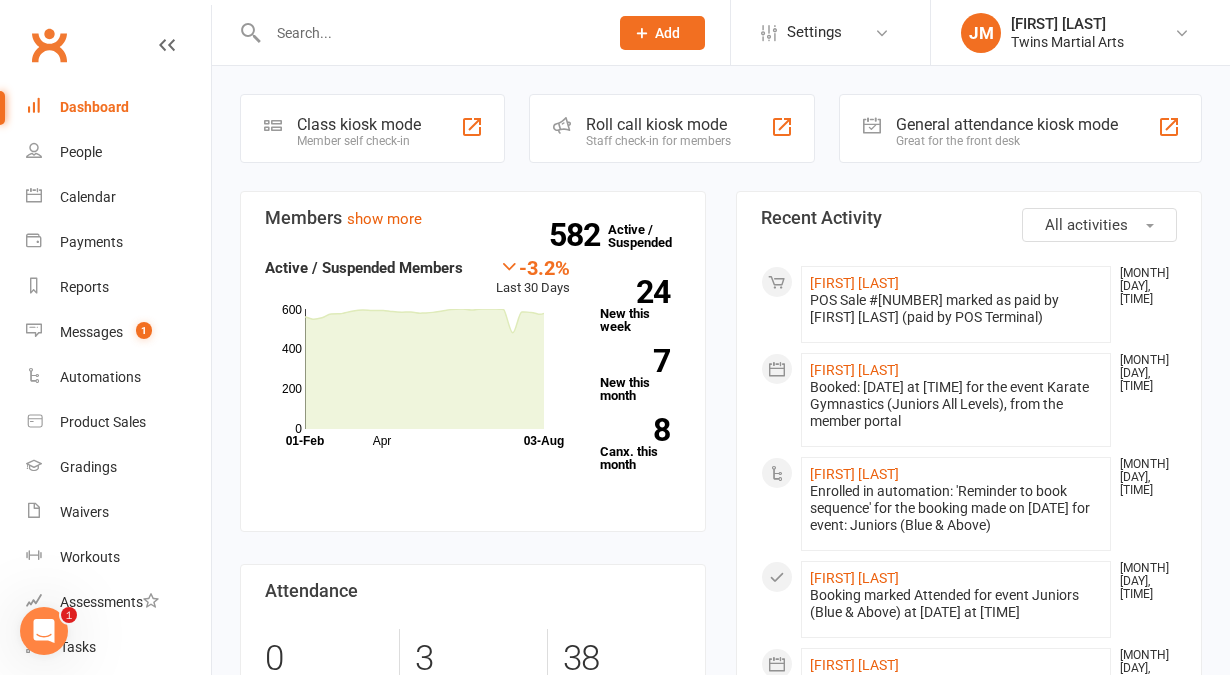 click at bounding box center (428, 33) 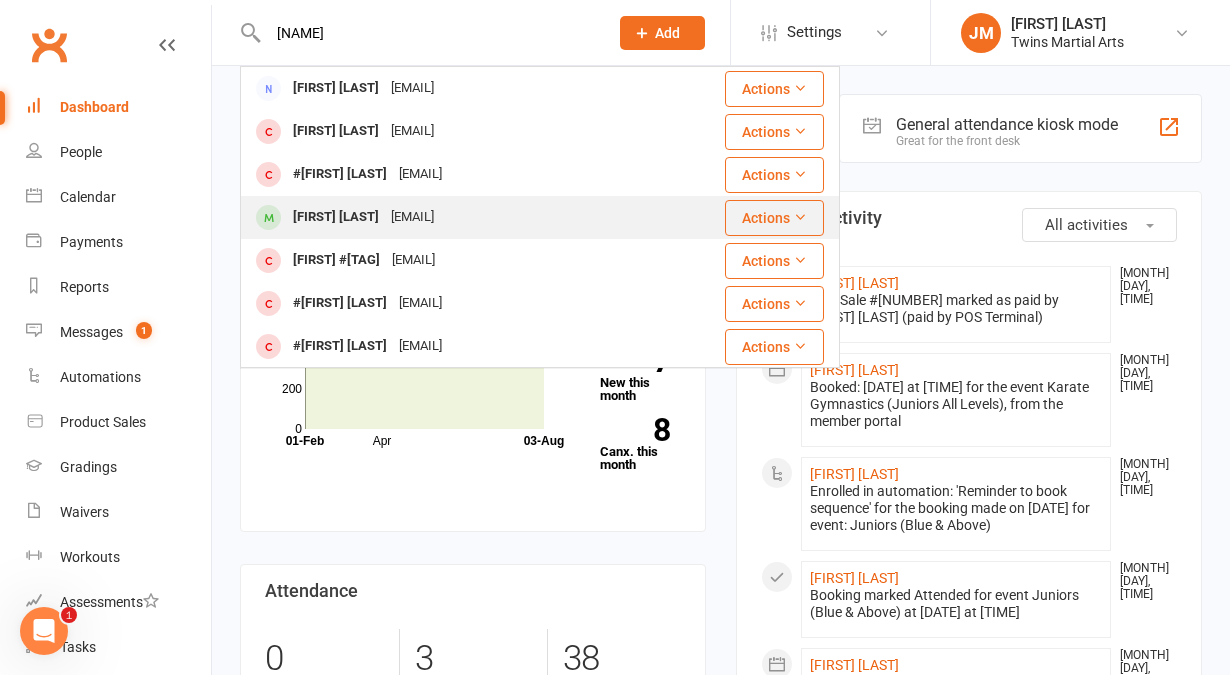 type on "dylan" 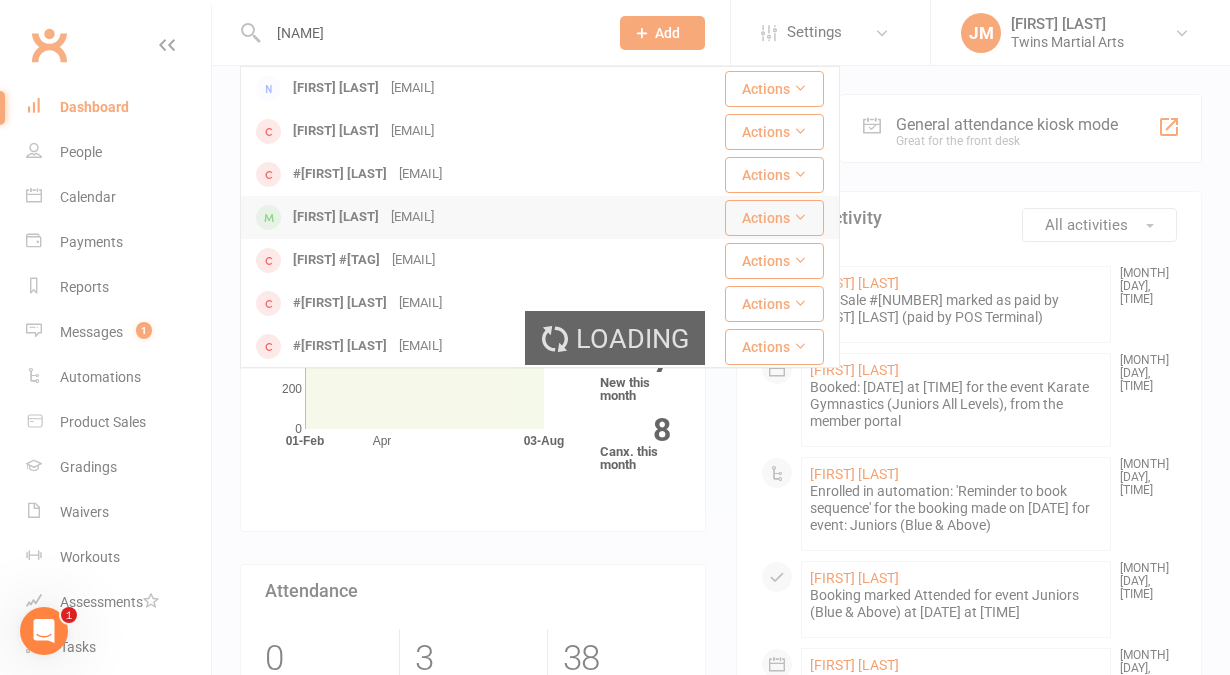 type 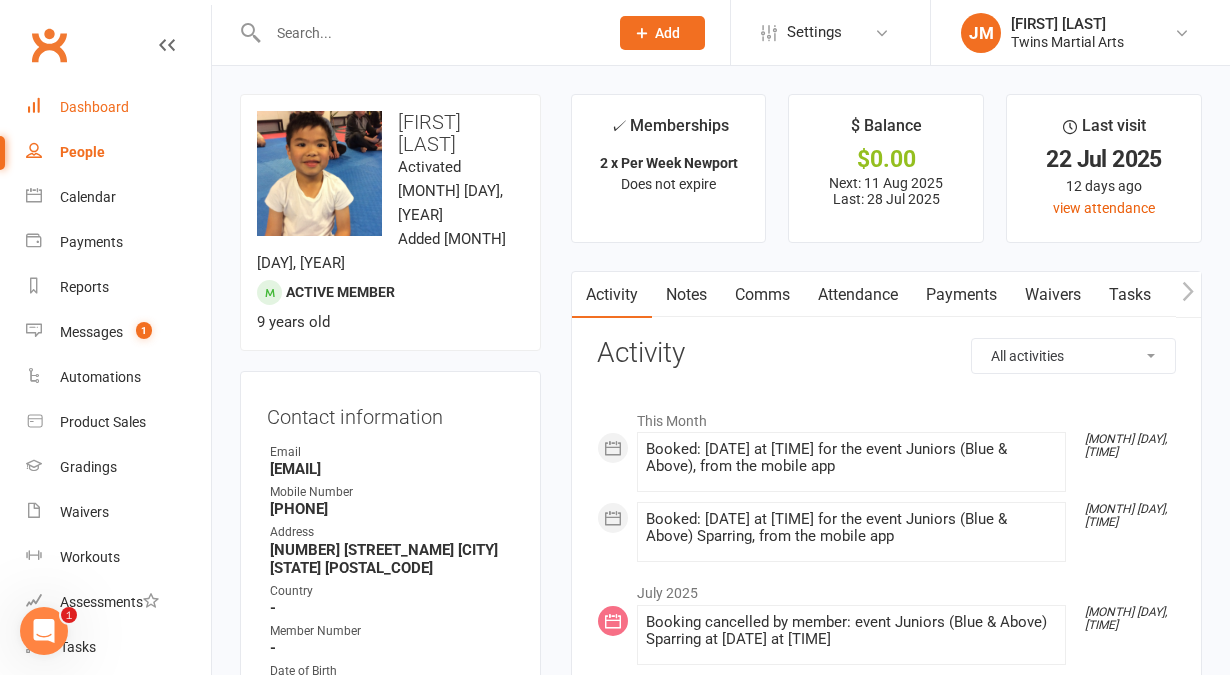 click on "Dashboard" at bounding box center (118, 107) 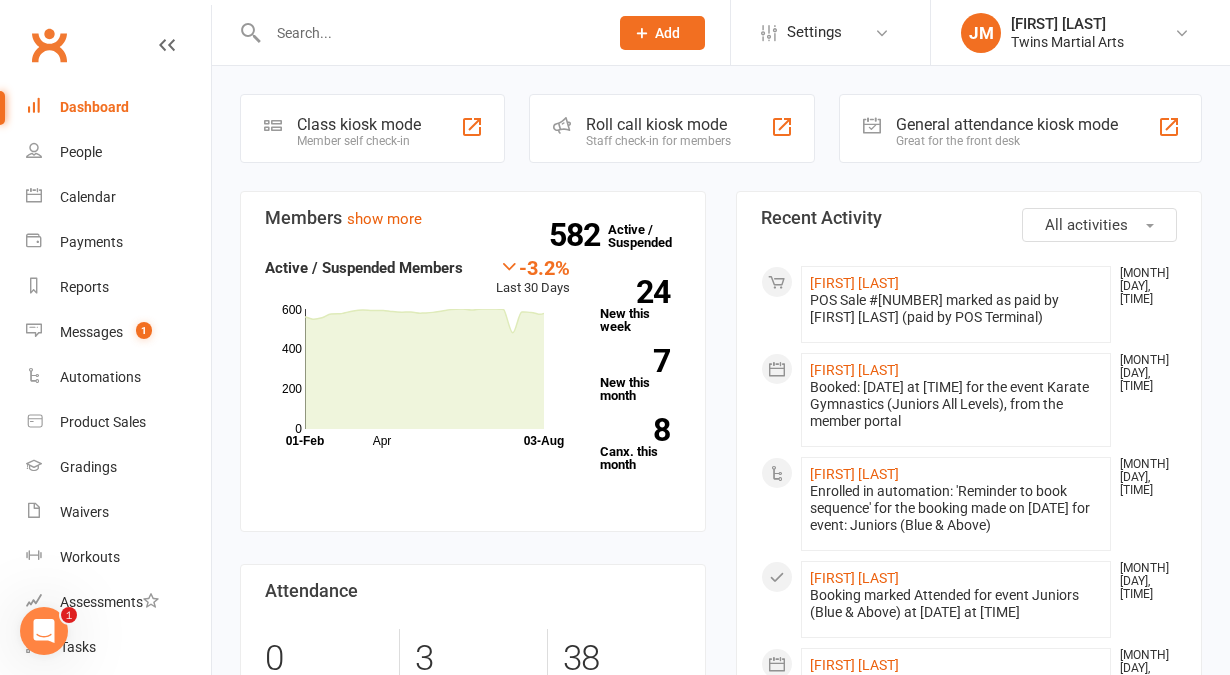 click on "Roll call kiosk mode" at bounding box center [658, 124] 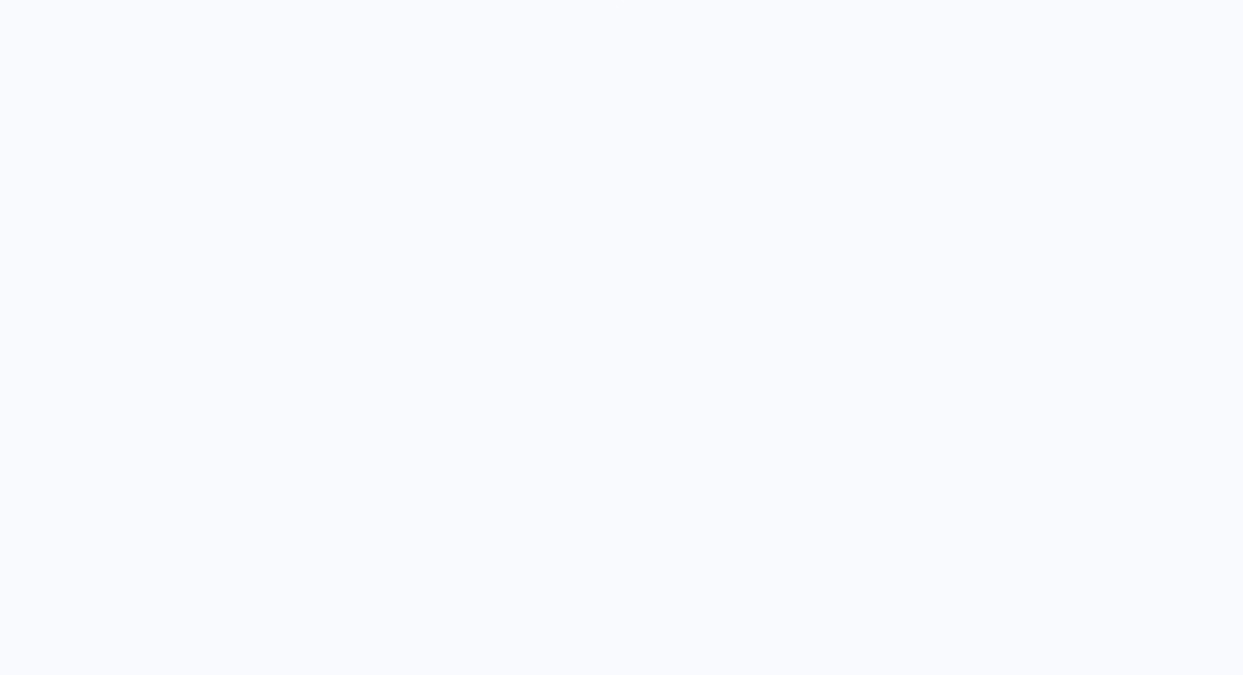 scroll, scrollTop: 0, scrollLeft: 0, axis: both 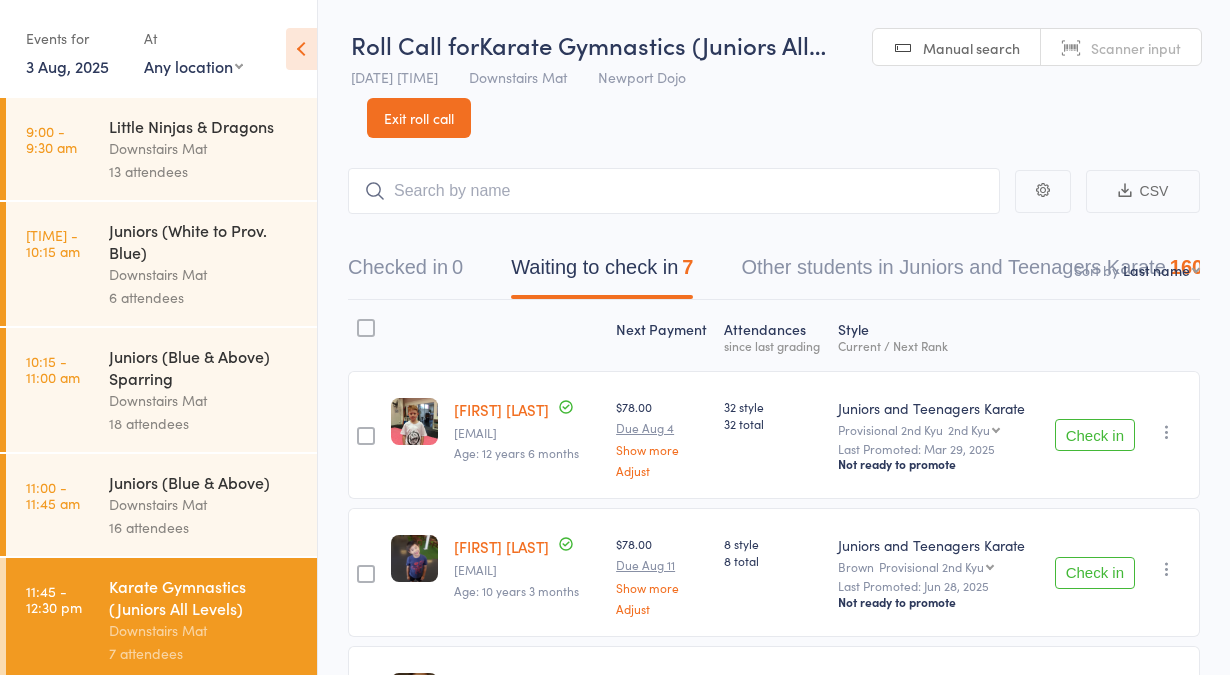 click on "13 attendees" at bounding box center [204, 171] 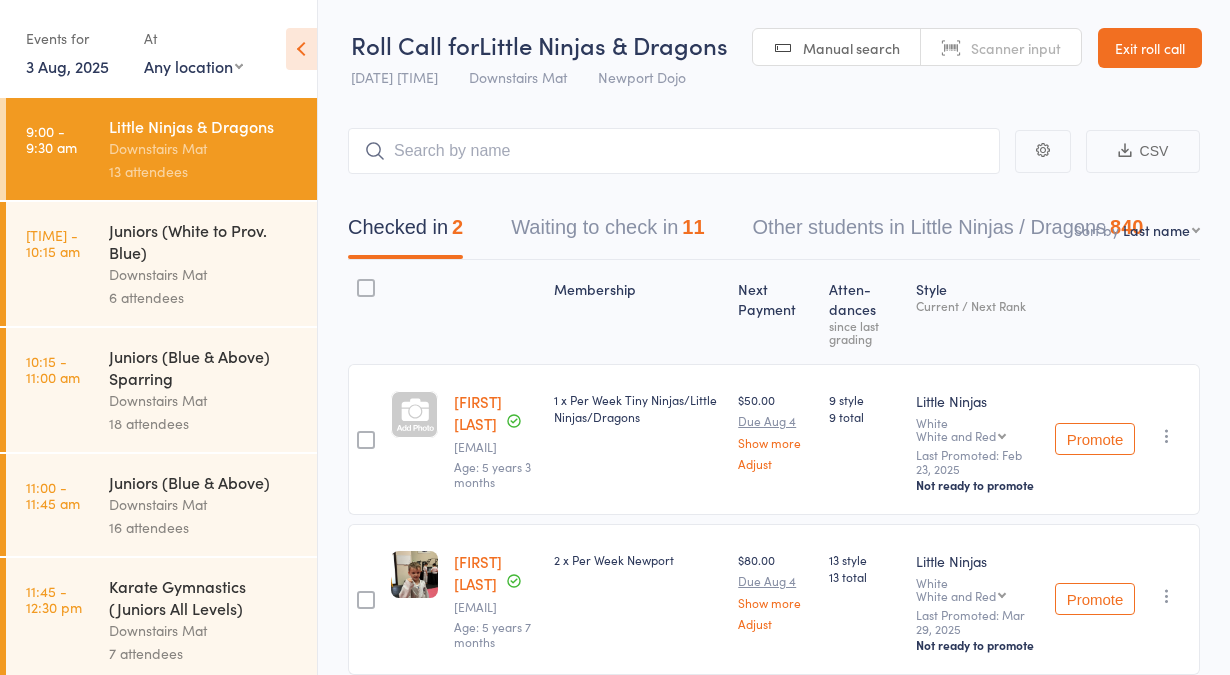 scroll, scrollTop: 60, scrollLeft: 0, axis: vertical 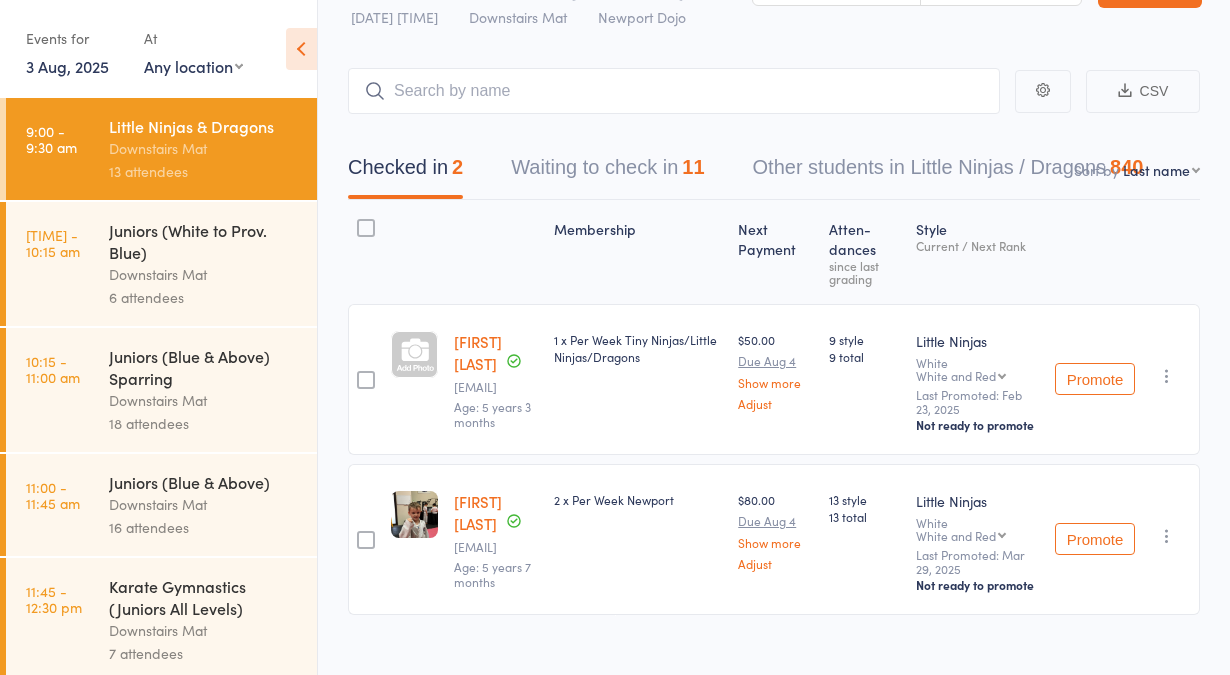 click on "Waiting to check in  11" at bounding box center [607, 172] 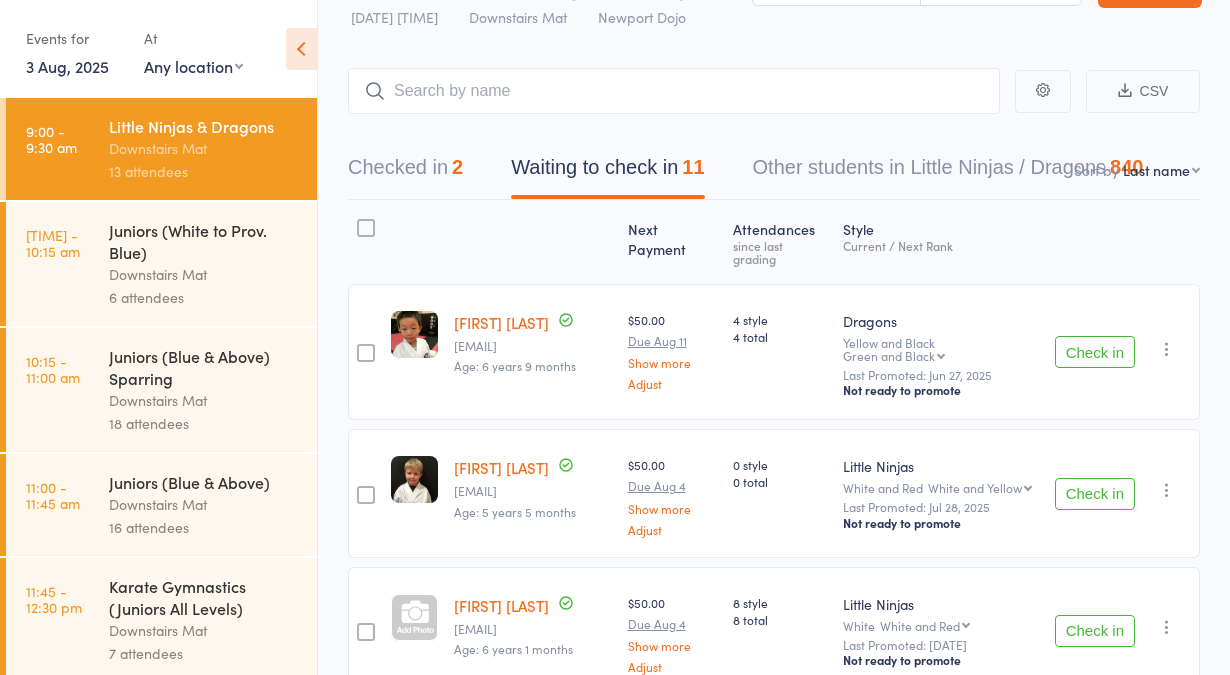 click on "Check in" at bounding box center [1095, 352] 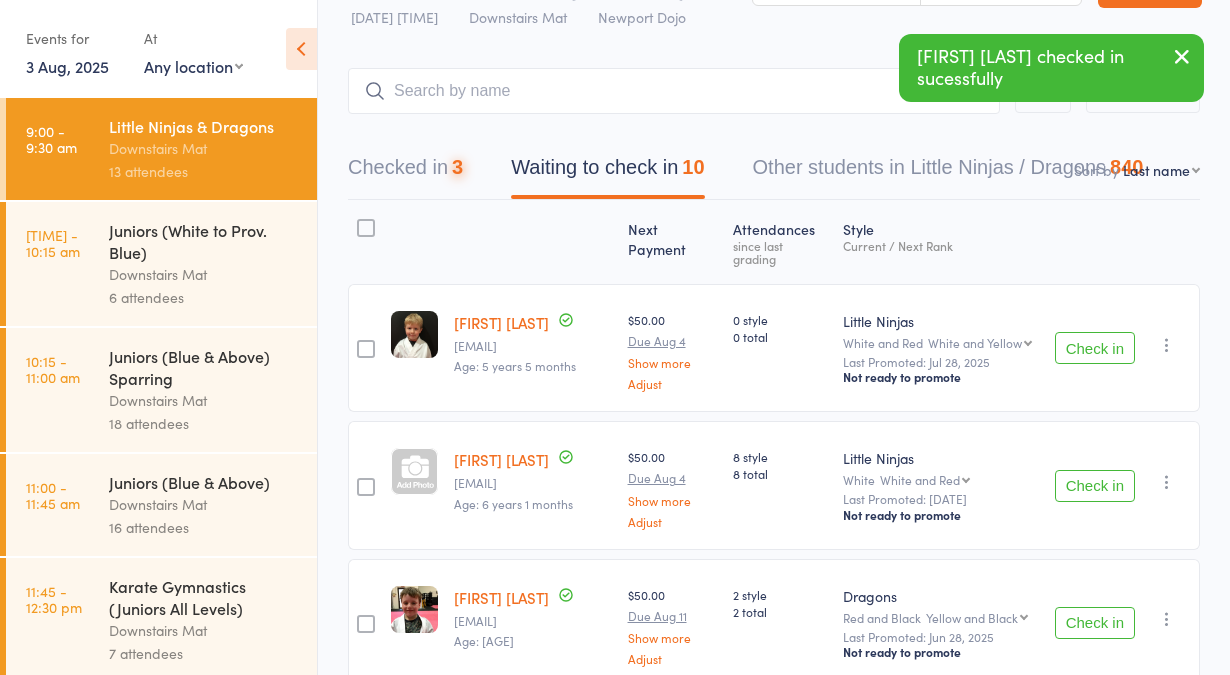 click on "Check in" at bounding box center (1095, 348) 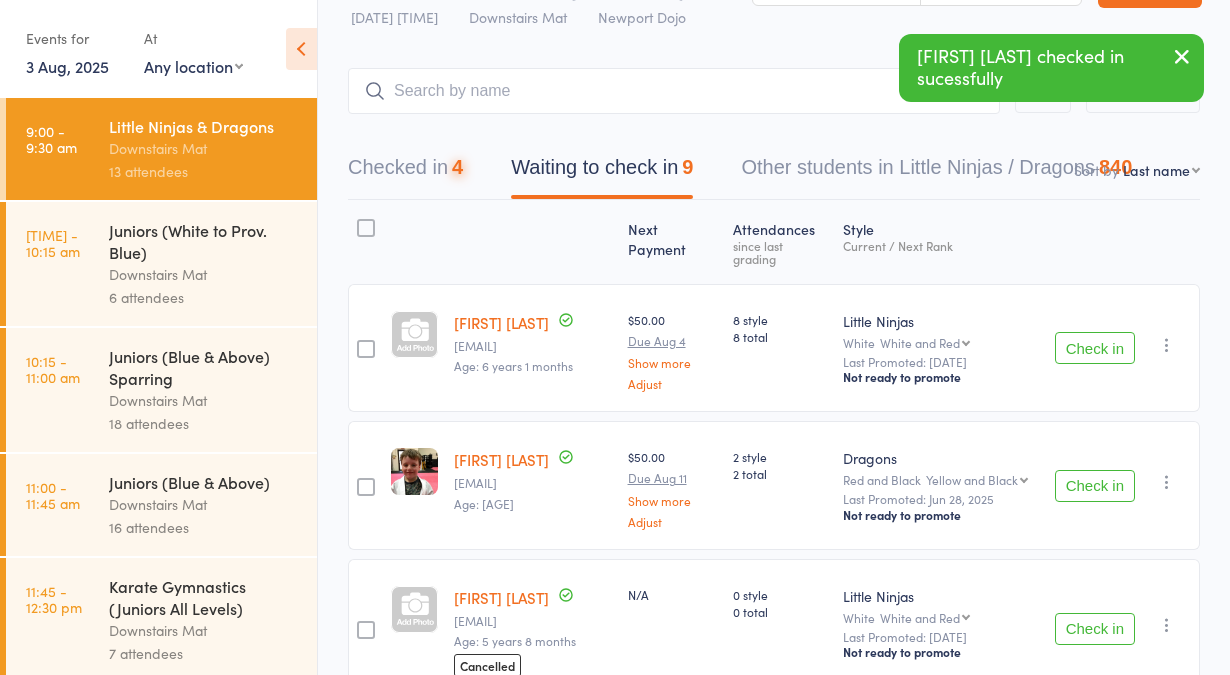 click on "Check in" at bounding box center (1095, 348) 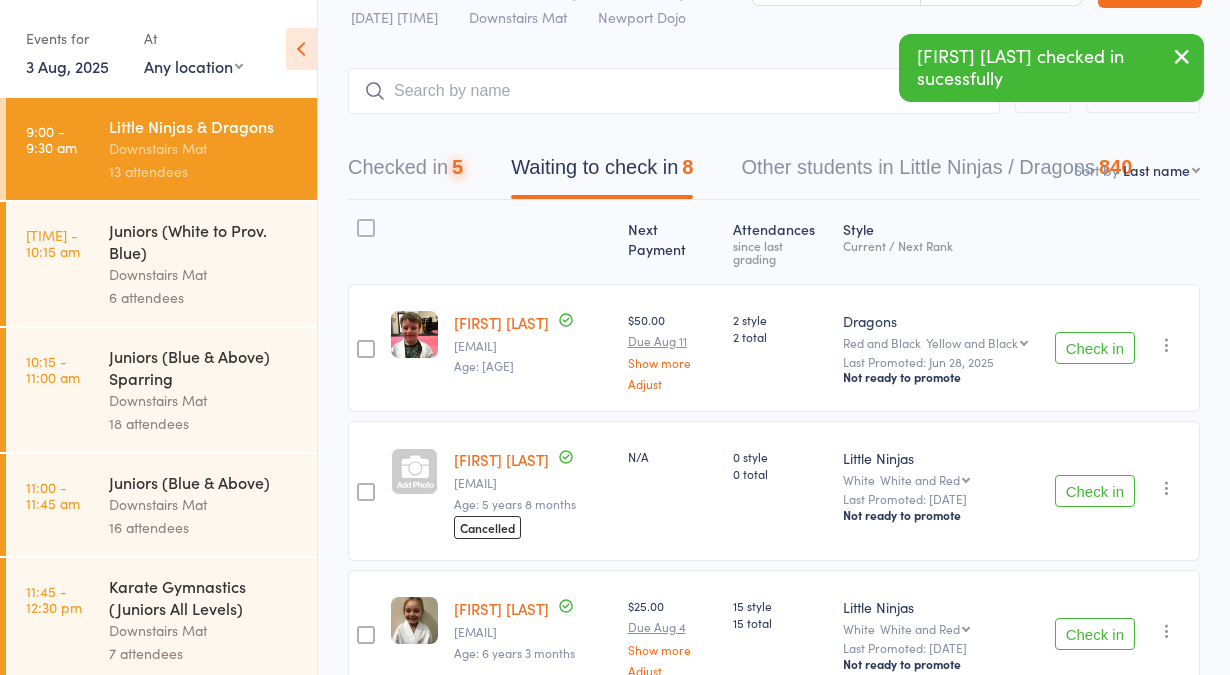 click on "Check in" at bounding box center [1095, 348] 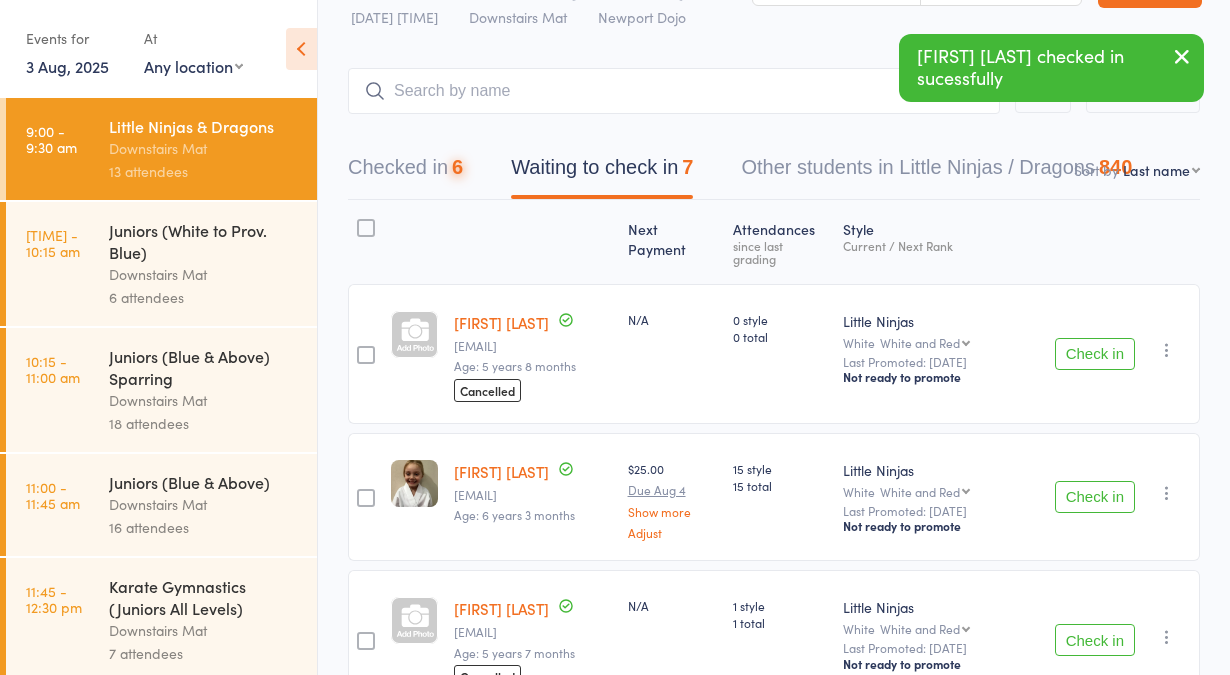 click on "Check in" at bounding box center [1095, 354] 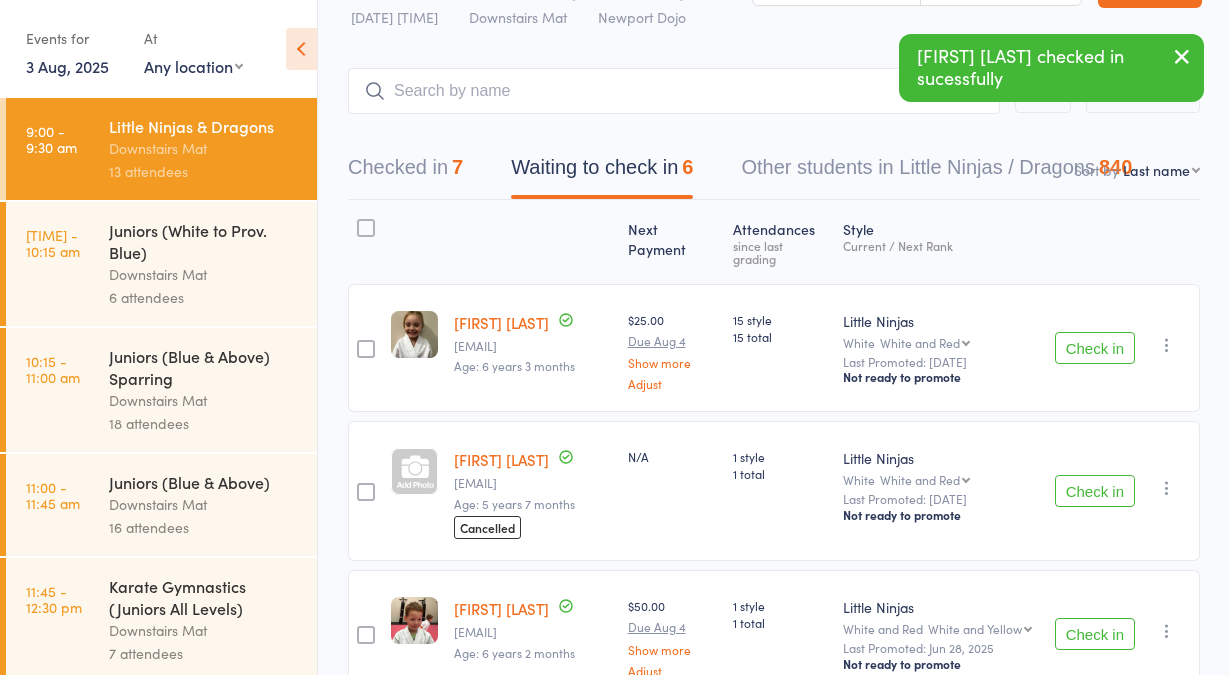 click on "Check in" at bounding box center (1095, 348) 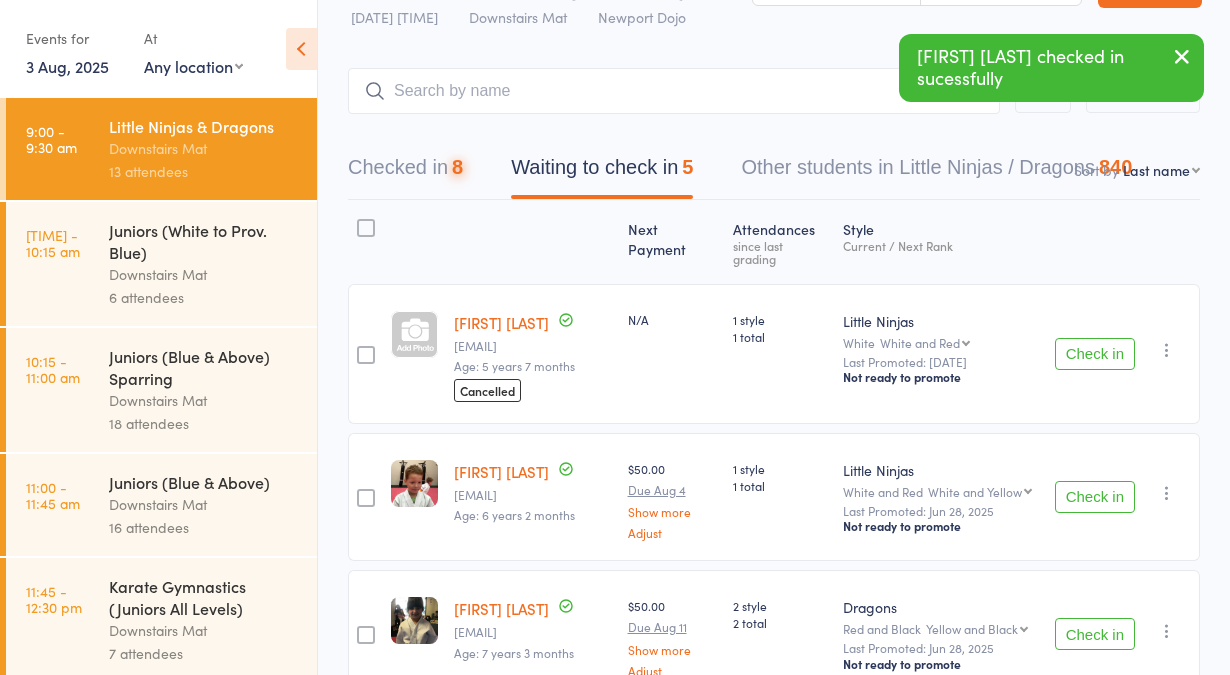 click on "Check in" at bounding box center [1095, 354] 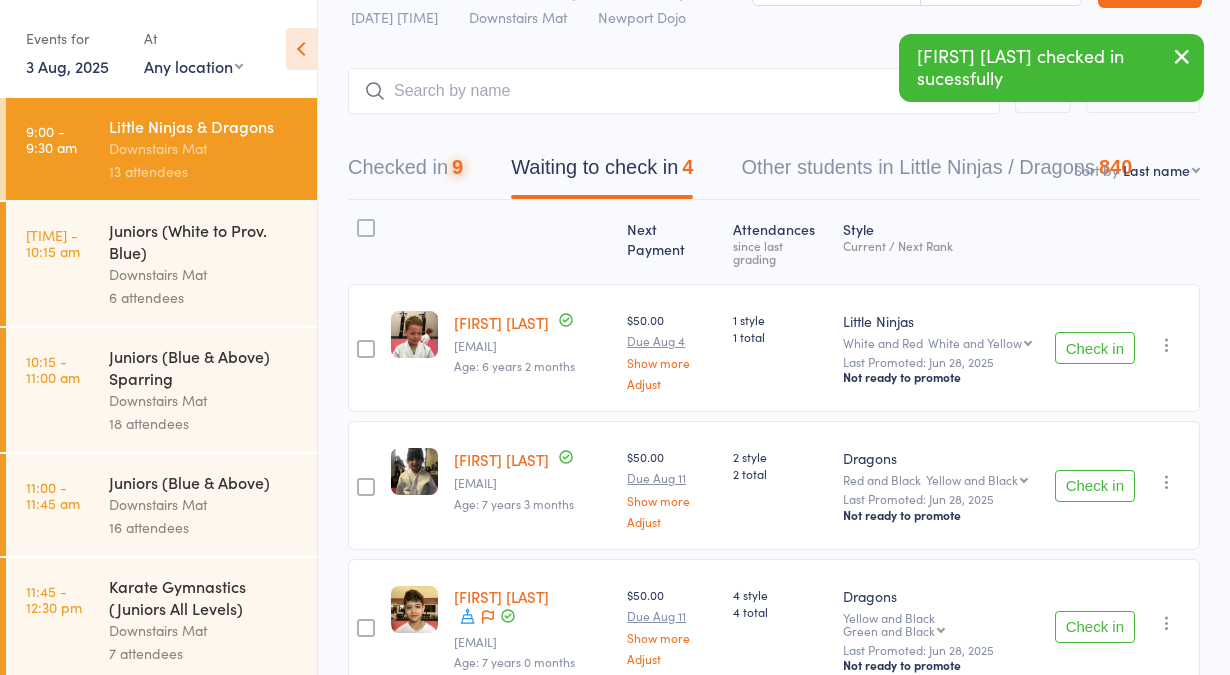 click on "Check in" at bounding box center (1095, 348) 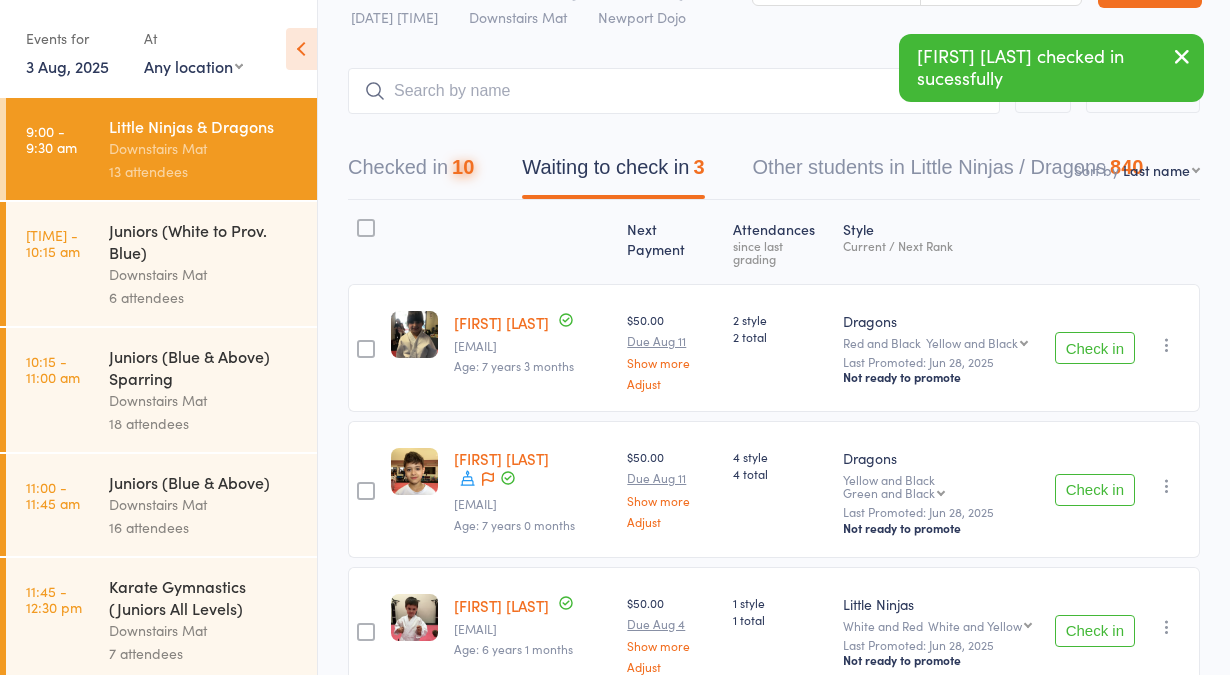 click on "Check in" at bounding box center [1095, 348] 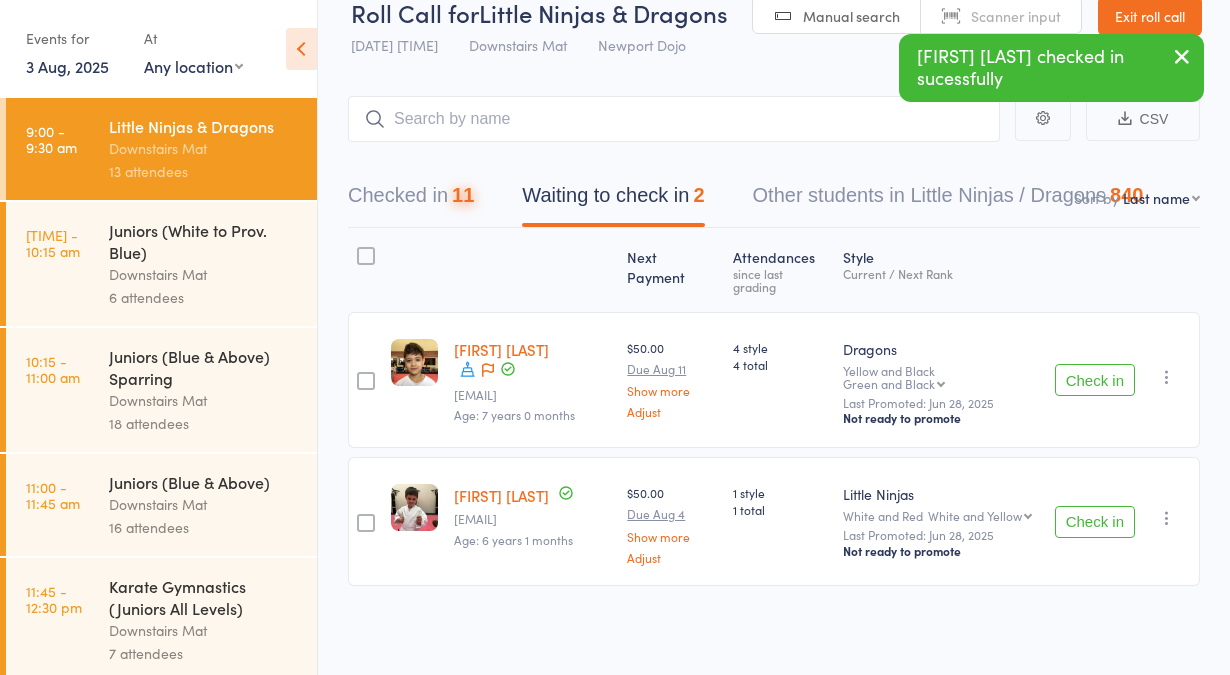 scroll, scrollTop: 36, scrollLeft: 0, axis: vertical 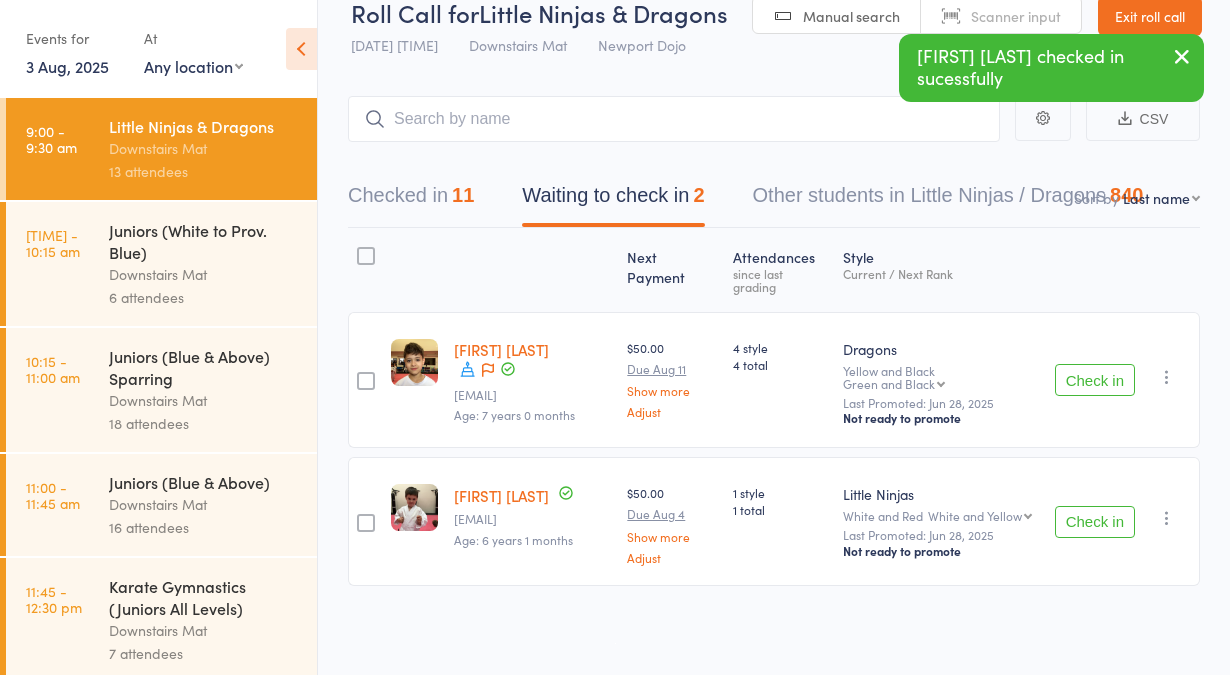 click on "Check in" at bounding box center (1095, 380) 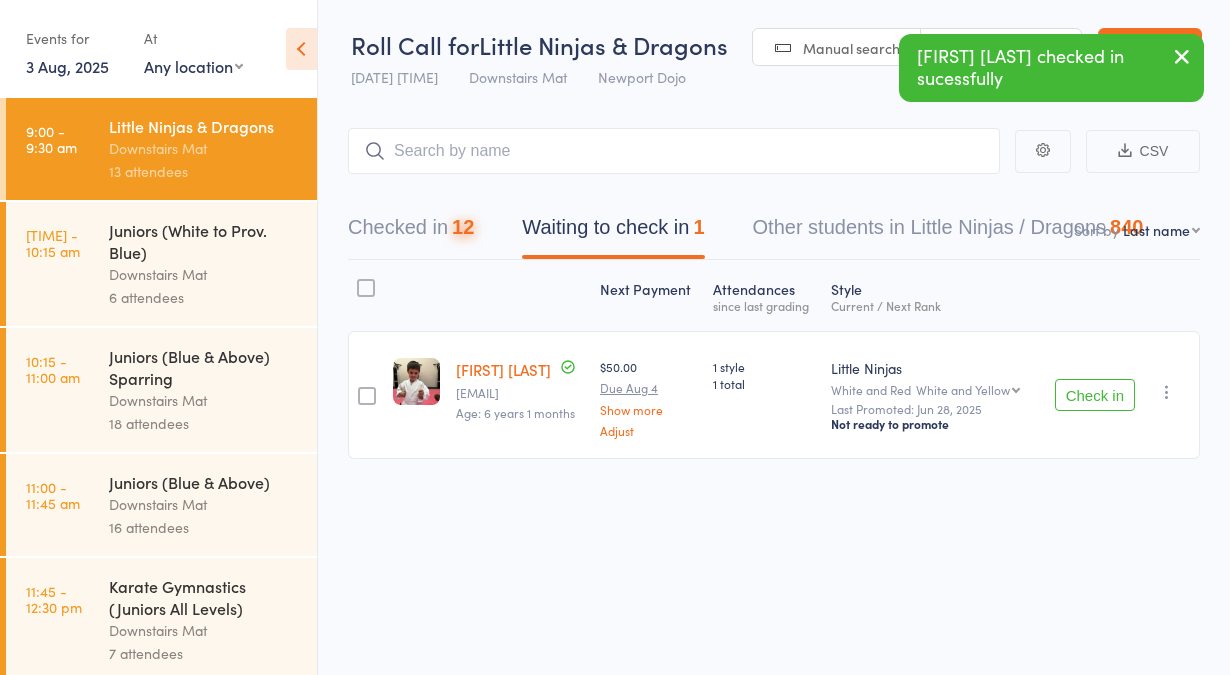 click on "Check in" at bounding box center [1095, 395] 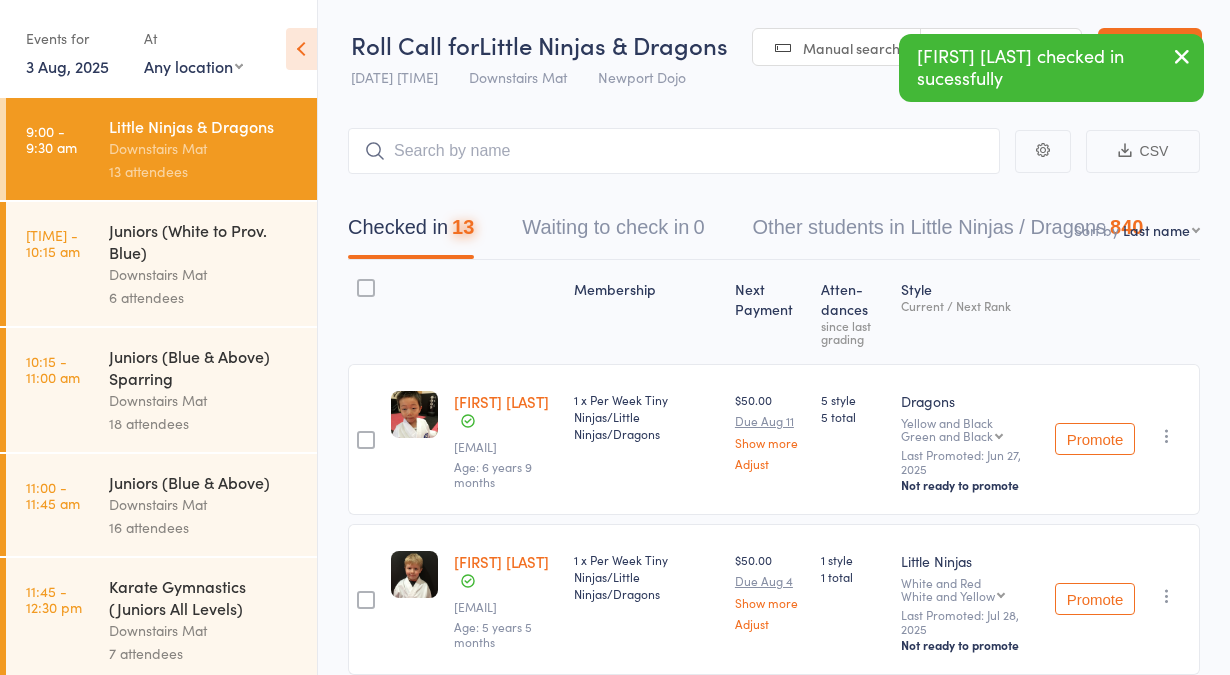 click on "Juniors (White to Prov. Blue)" at bounding box center (204, 241) 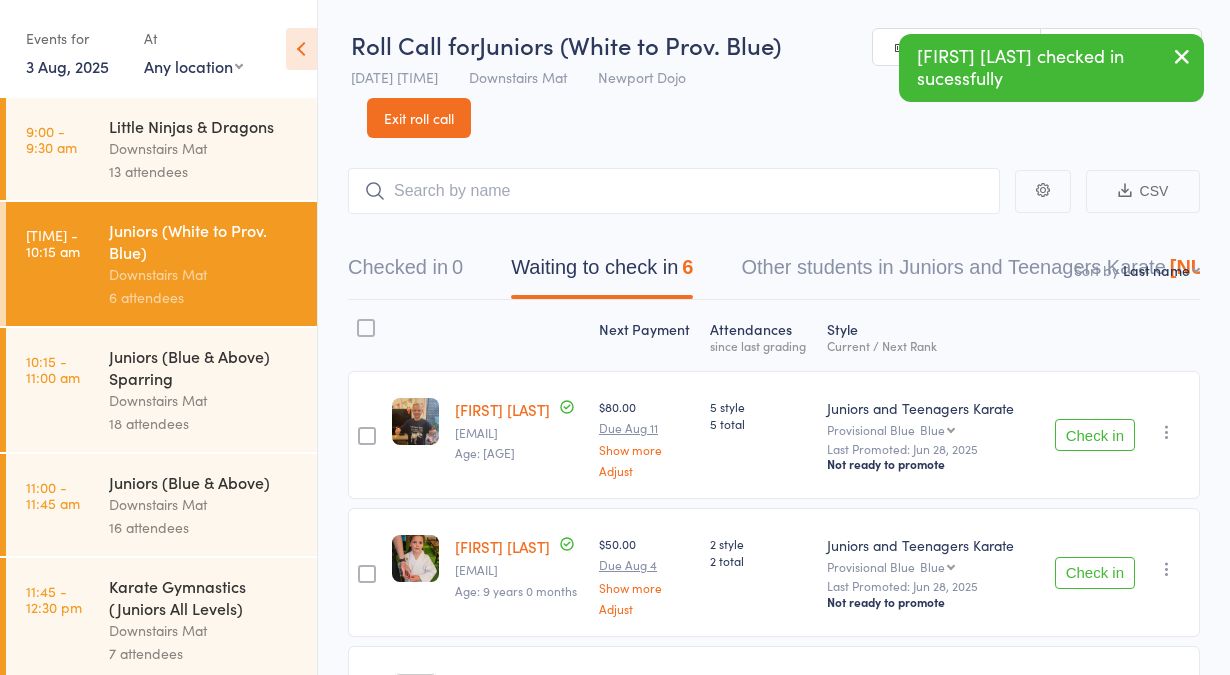 click on "Check in" at bounding box center [1095, 435] 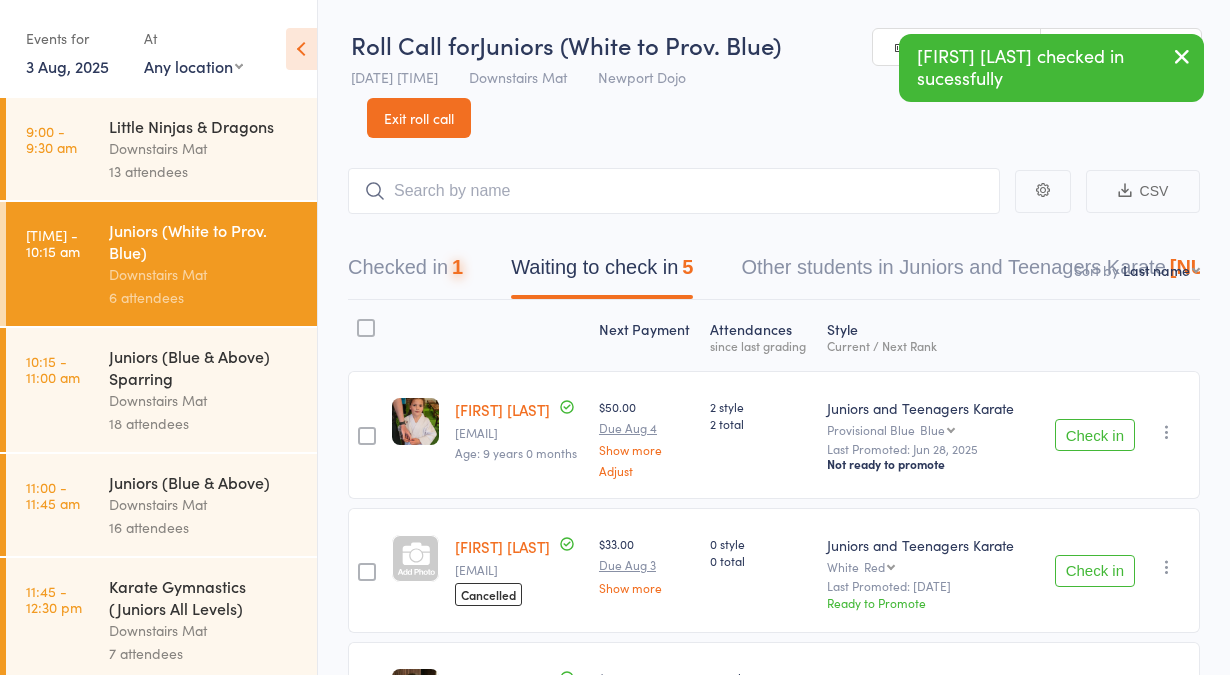 click on "Check in" at bounding box center [1095, 435] 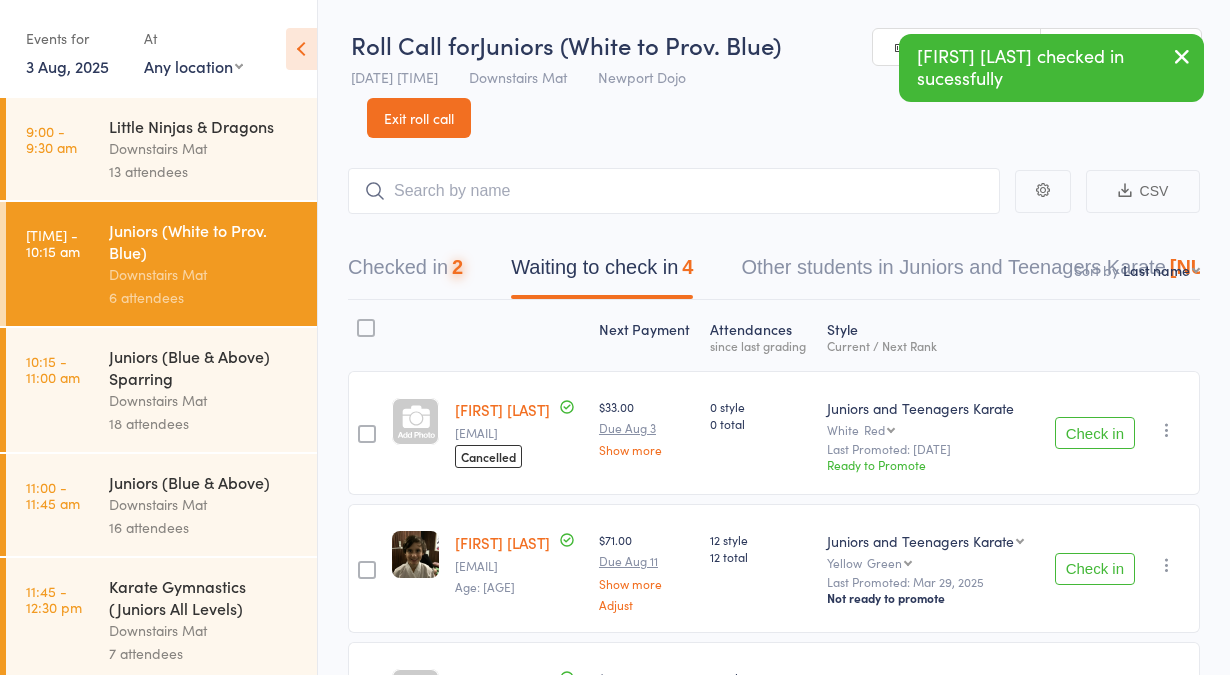 click on "Check in" at bounding box center [1095, 433] 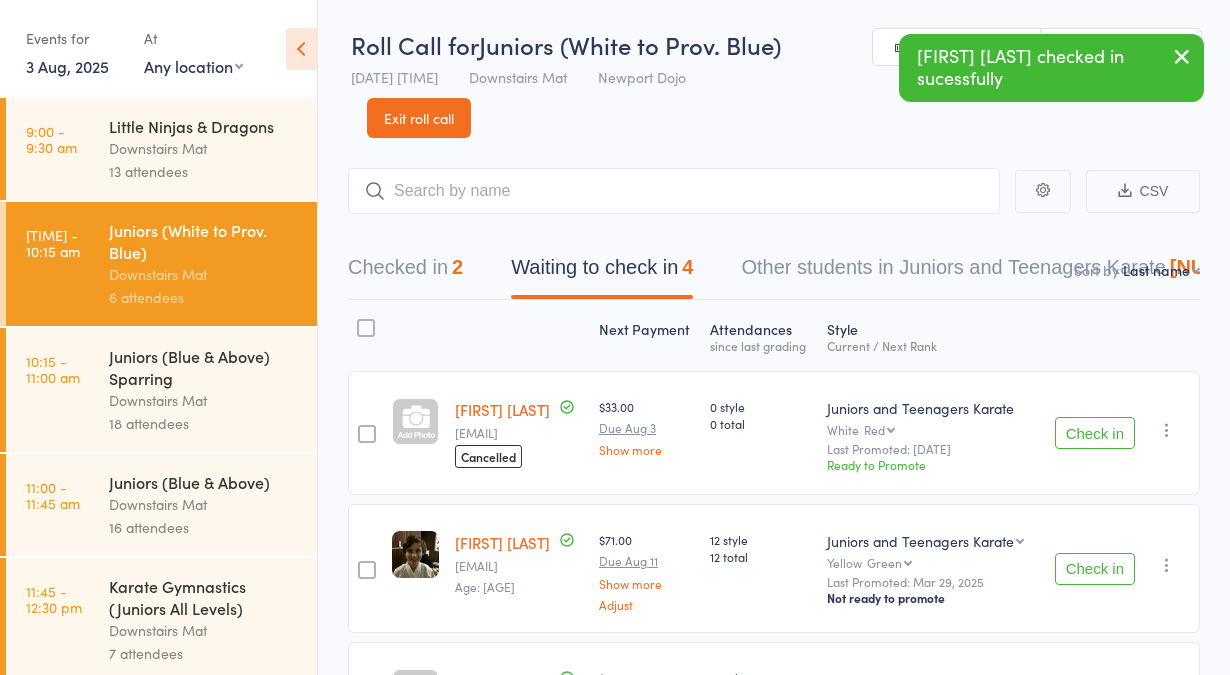 click on "Check in" at bounding box center [1095, 433] 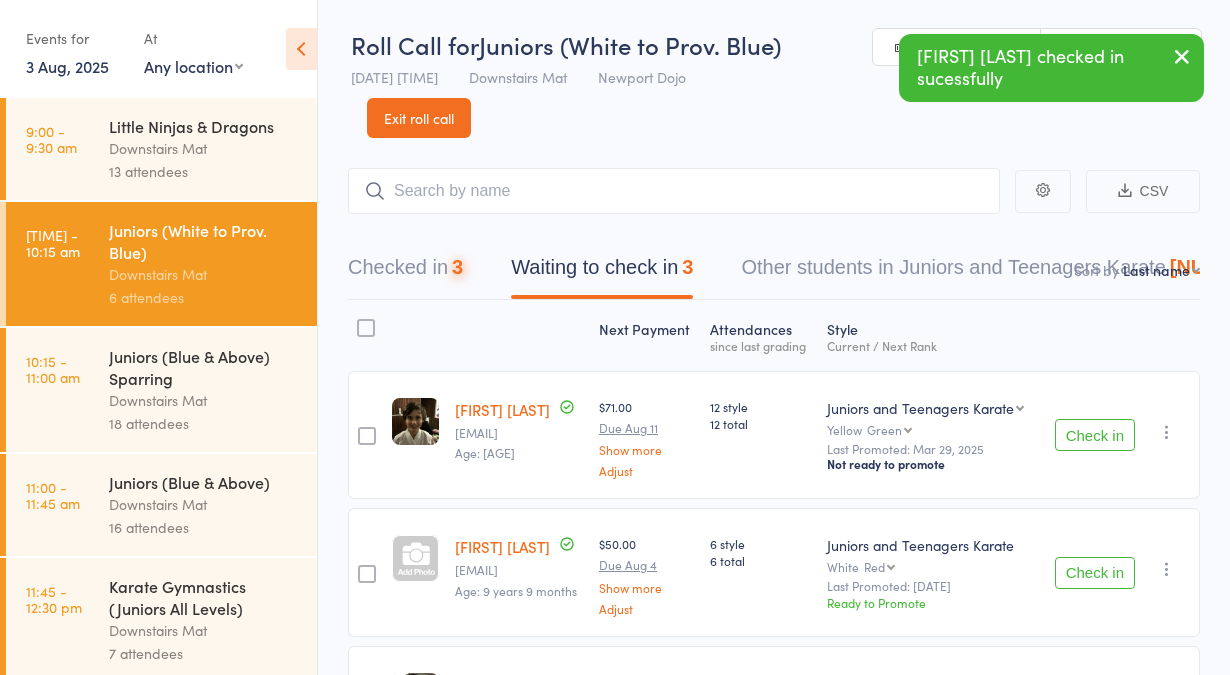 click on "Check in" at bounding box center (1095, 435) 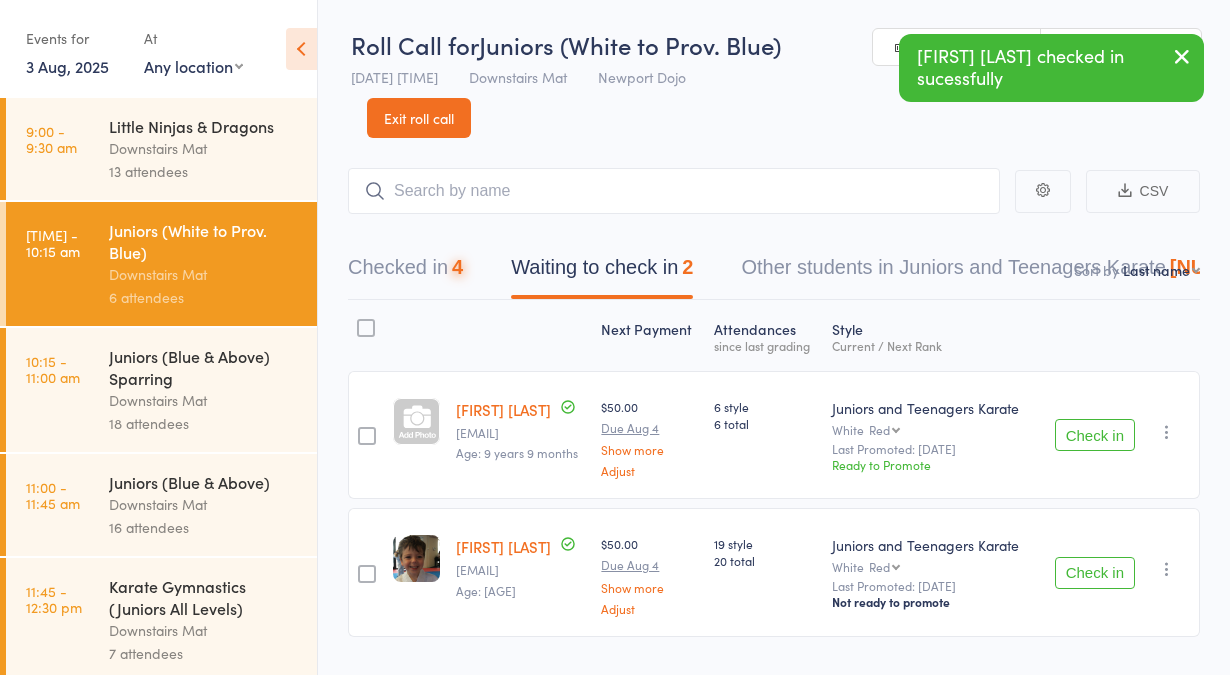 click on "Check in" at bounding box center [1095, 435] 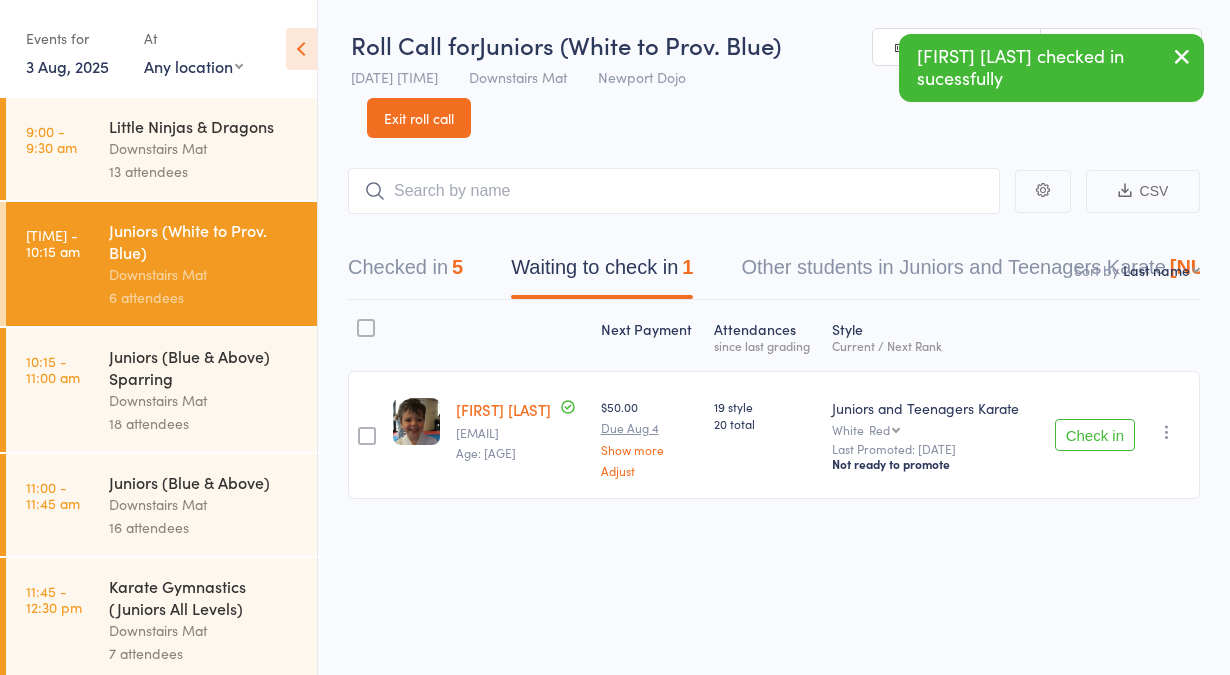 click on "Check in" at bounding box center (1095, 435) 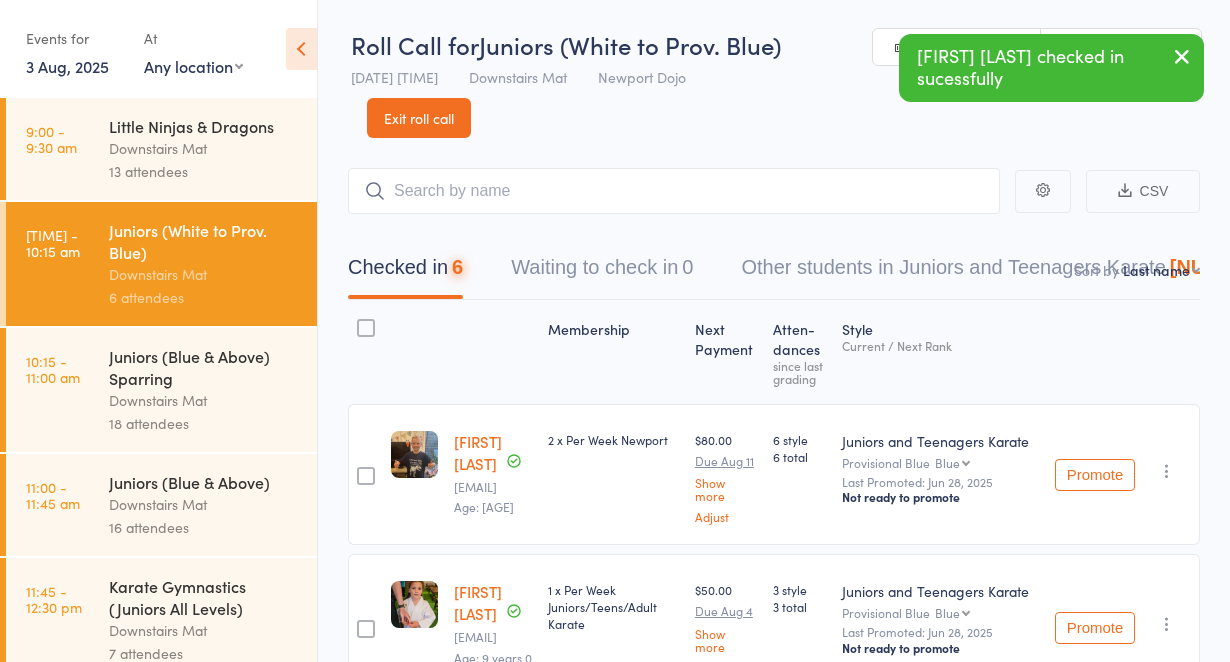 click on "Downstairs Mat" at bounding box center (204, 400) 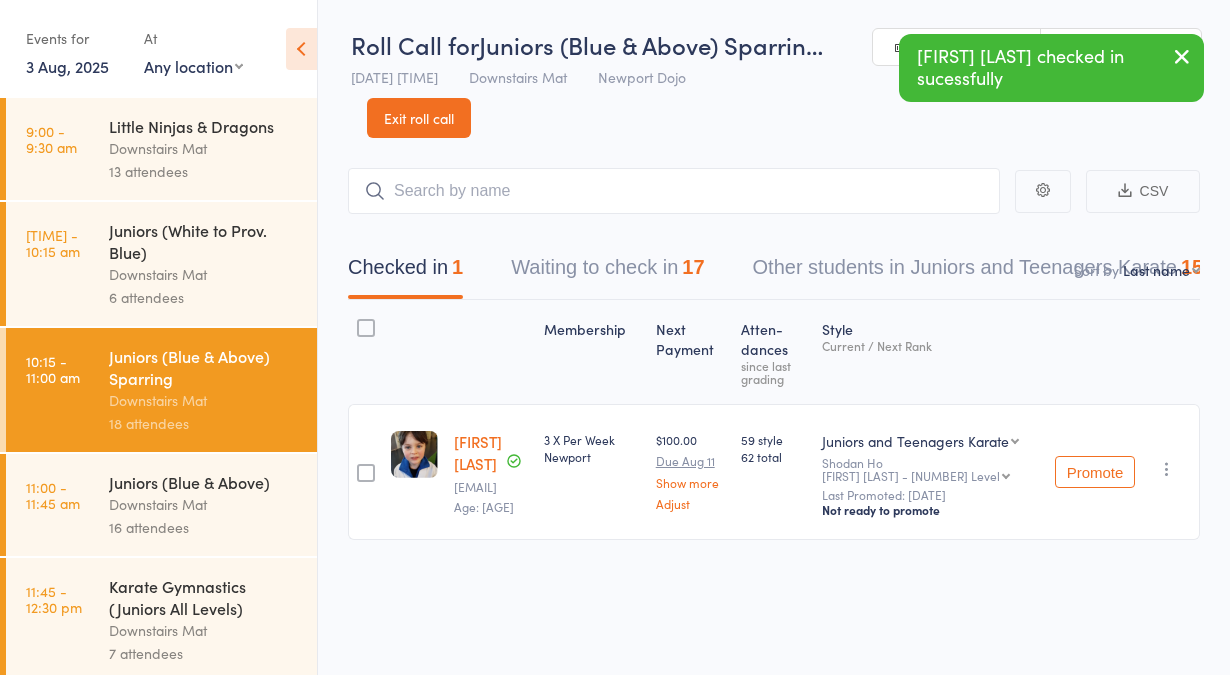 click on "Waiting to check in  17" at bounding box center (607, 272) 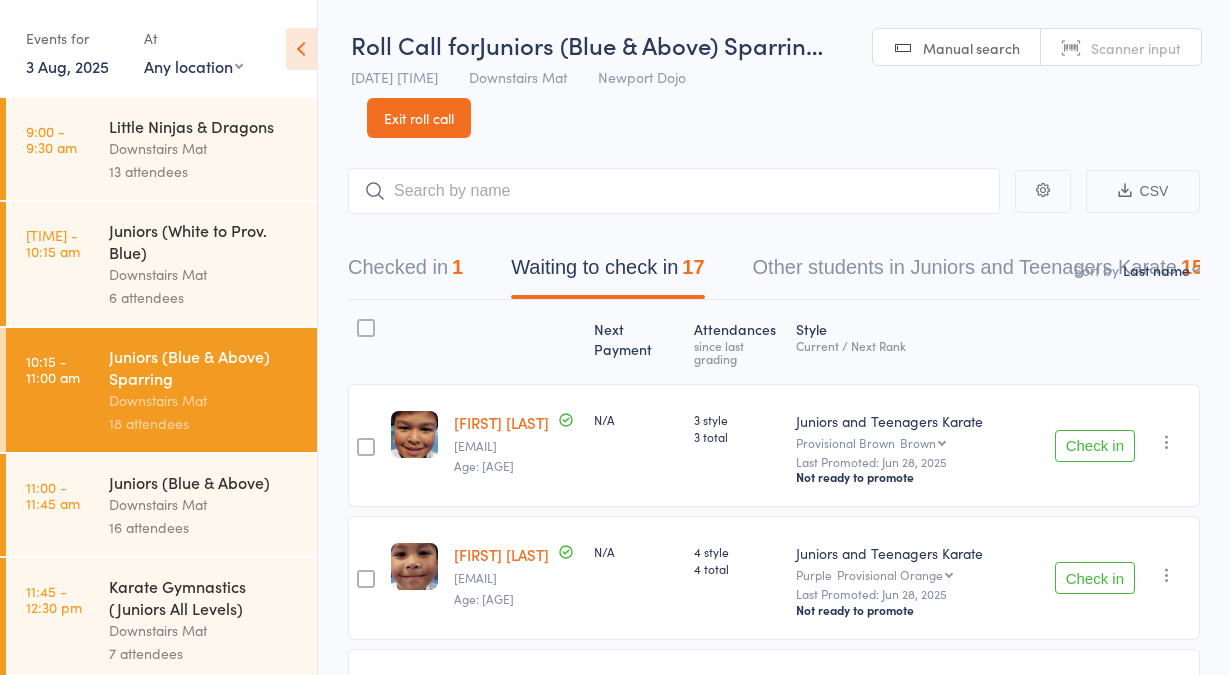 click on "Check in" at bounding box center [1095, 446] 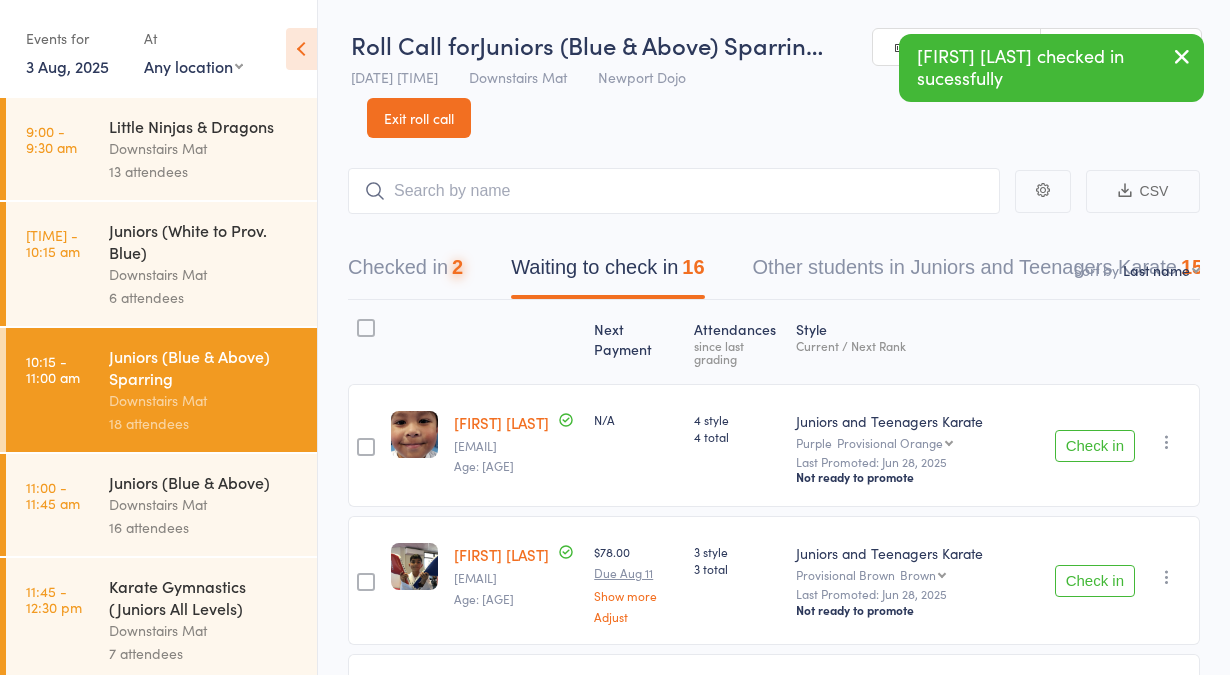 click on "Check in" at bounding box center (1095, 446) 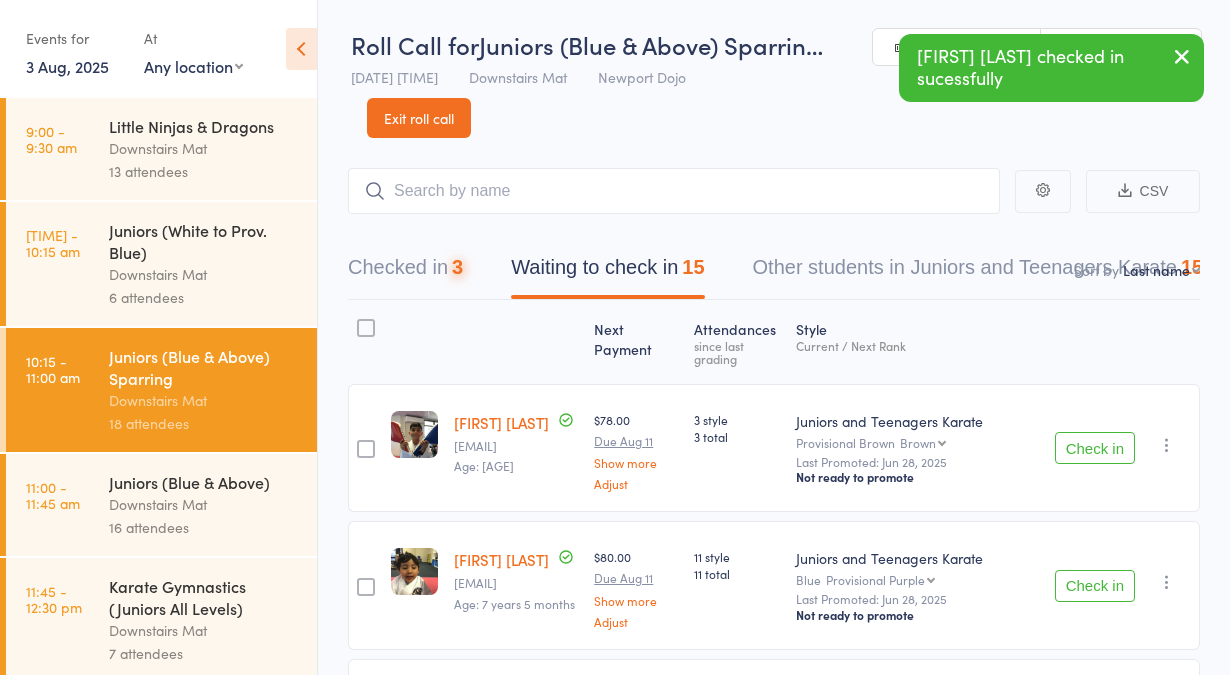 click on "Check in" at bounding box center [1095, 448] 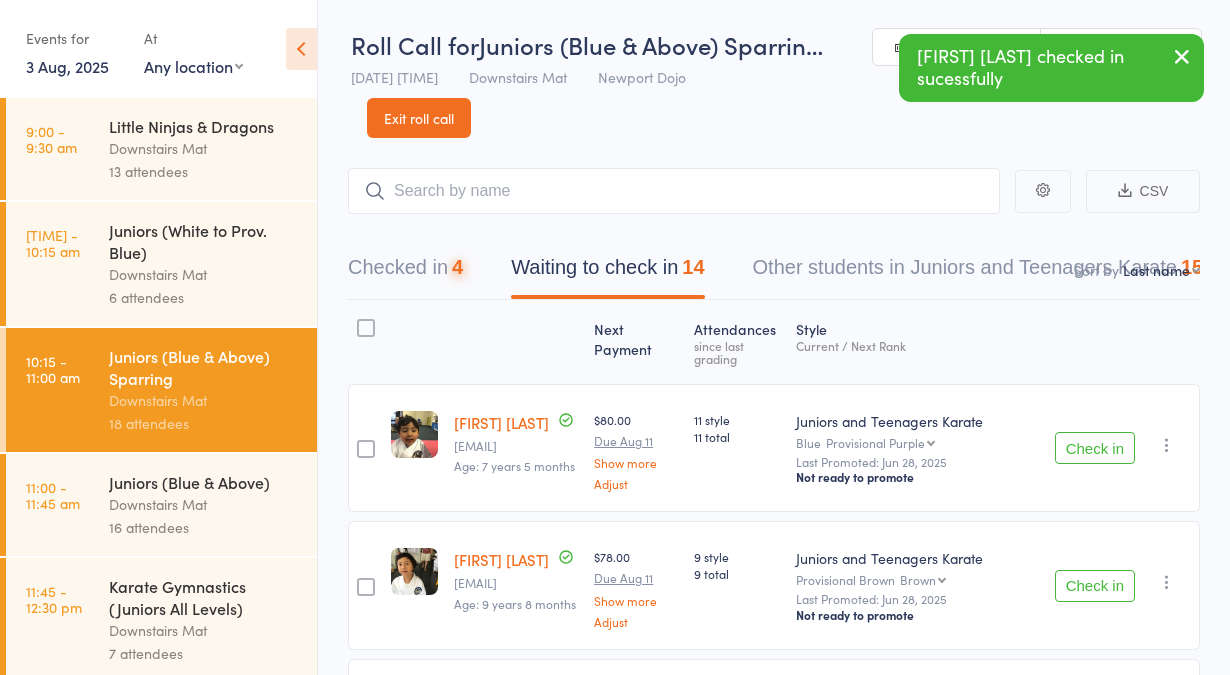 click on "Check in" at bounding box center [1095, 448] 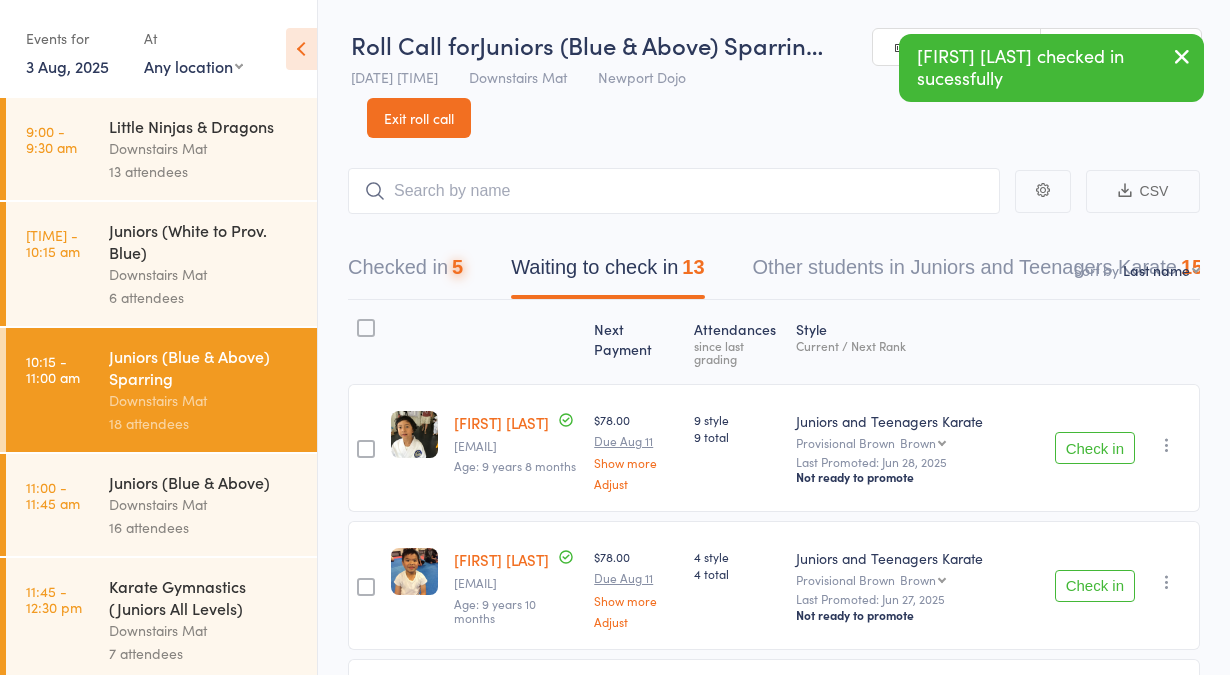 click on "Check in" at bounding box center (1095, 448) 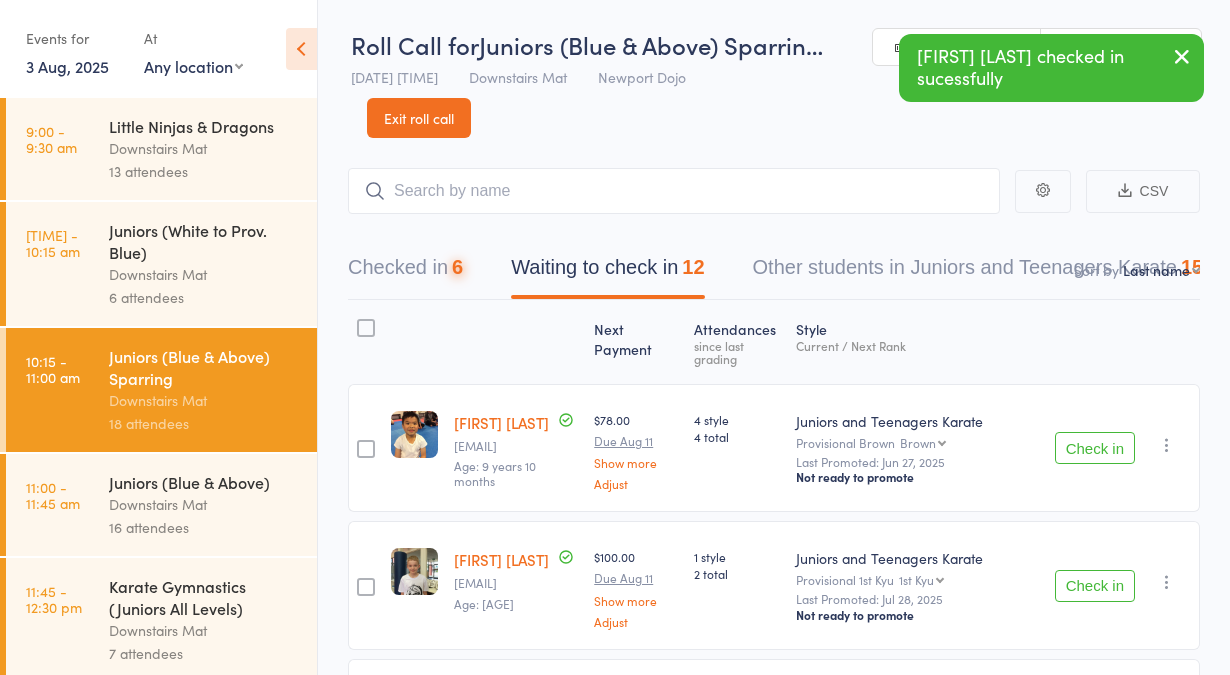 click on "Check in" at bounding box center (1095, 448) 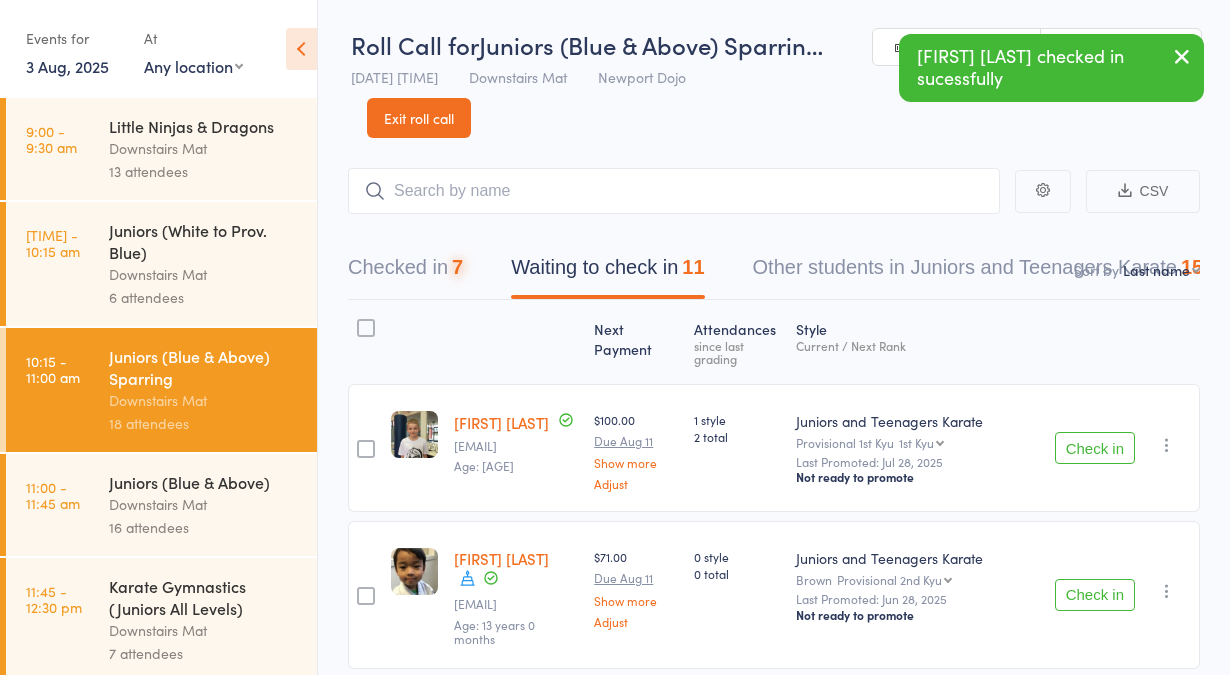 click on "Check in" at bounding box center [1095, 448] 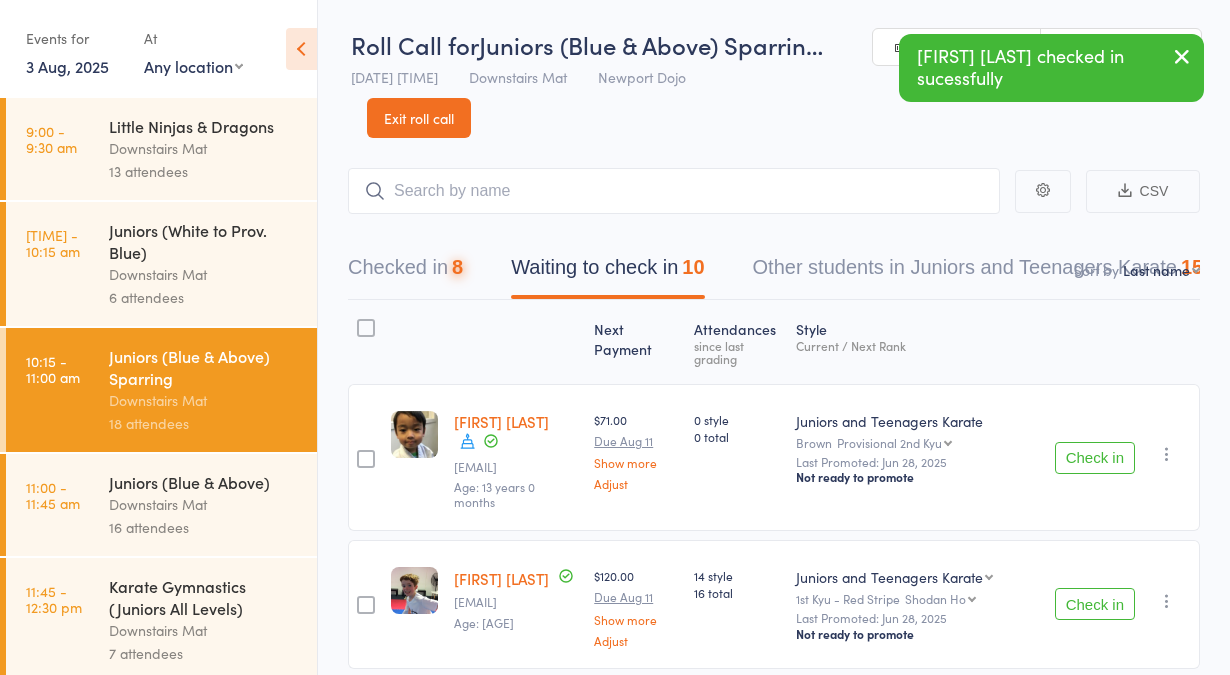 click on "Check in" at bounding box center (1095, 458) 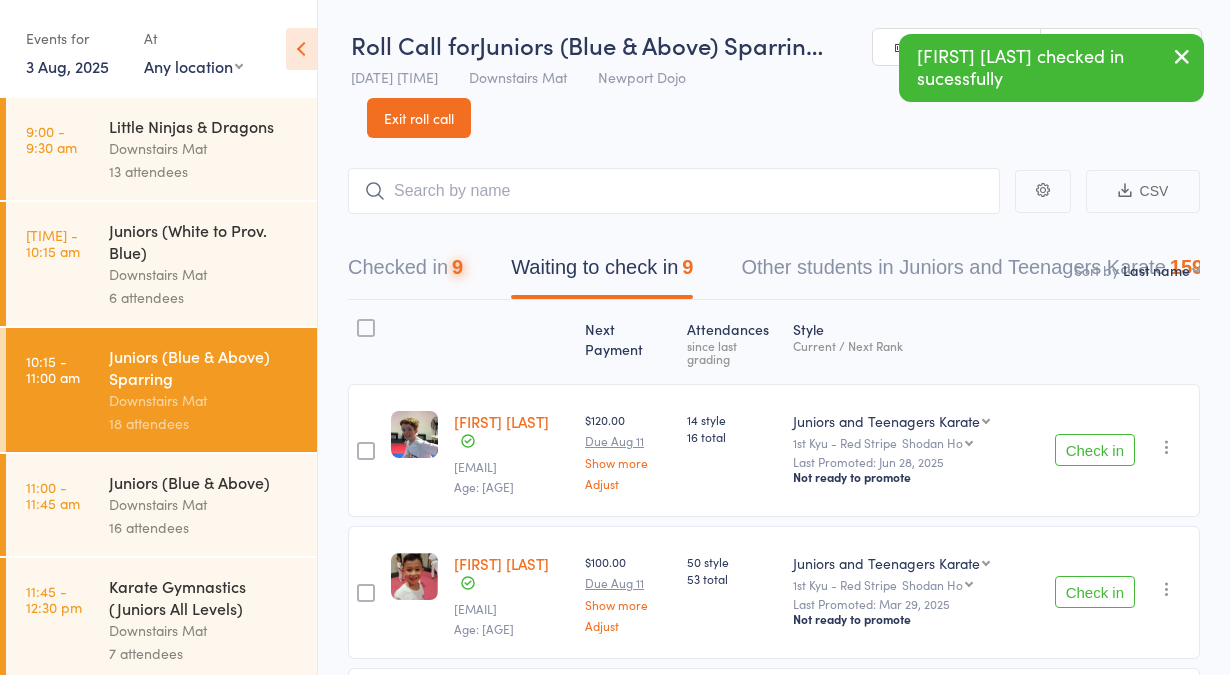 click on "Check in" at bounding box center [1095, 450] 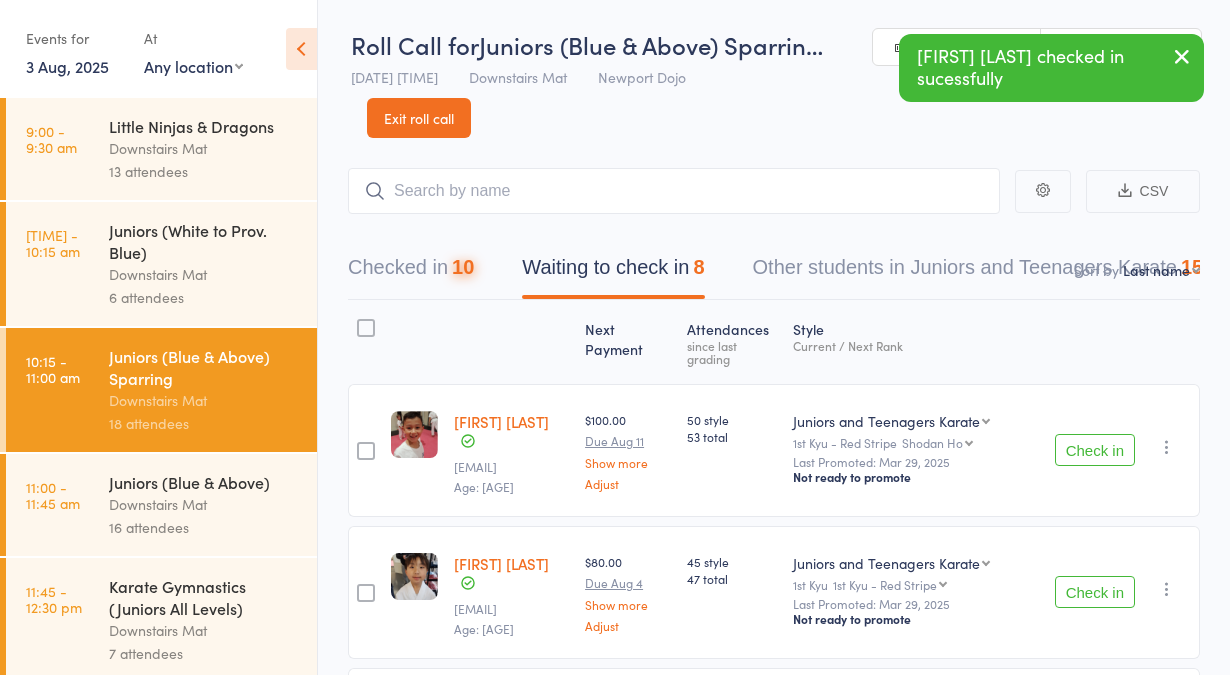 click on "Check in" at bounding box center (1095, 450) 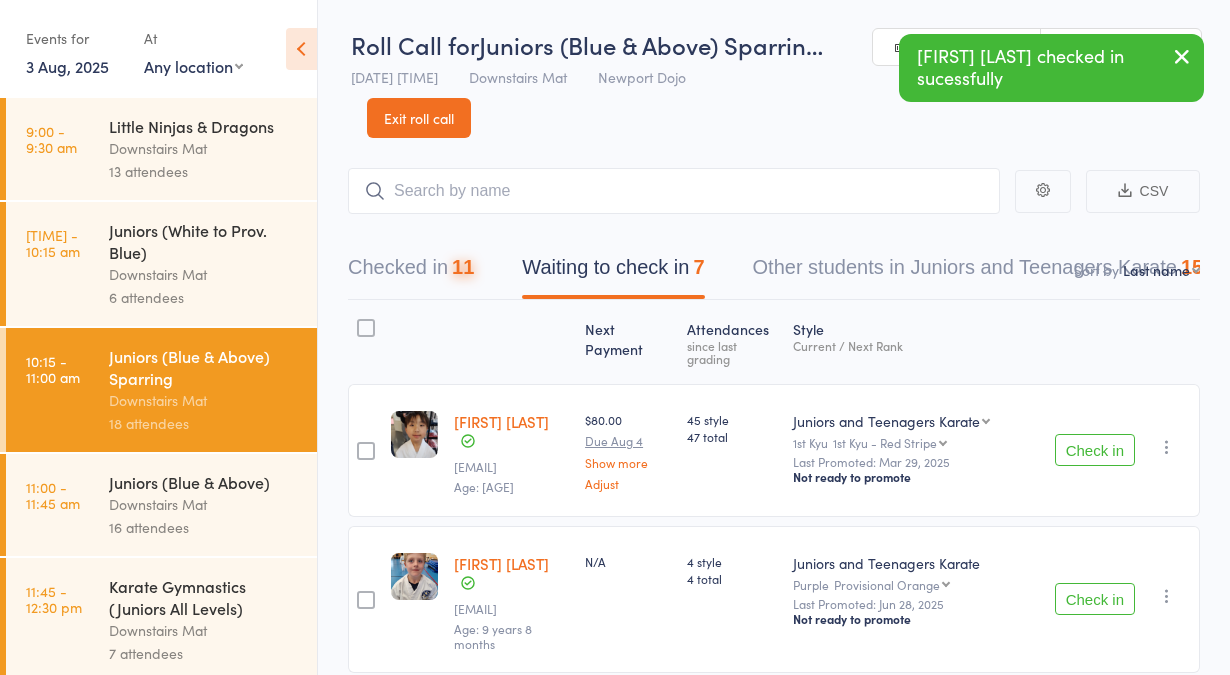 click on "Check in" at bounding box center (1095, 450) 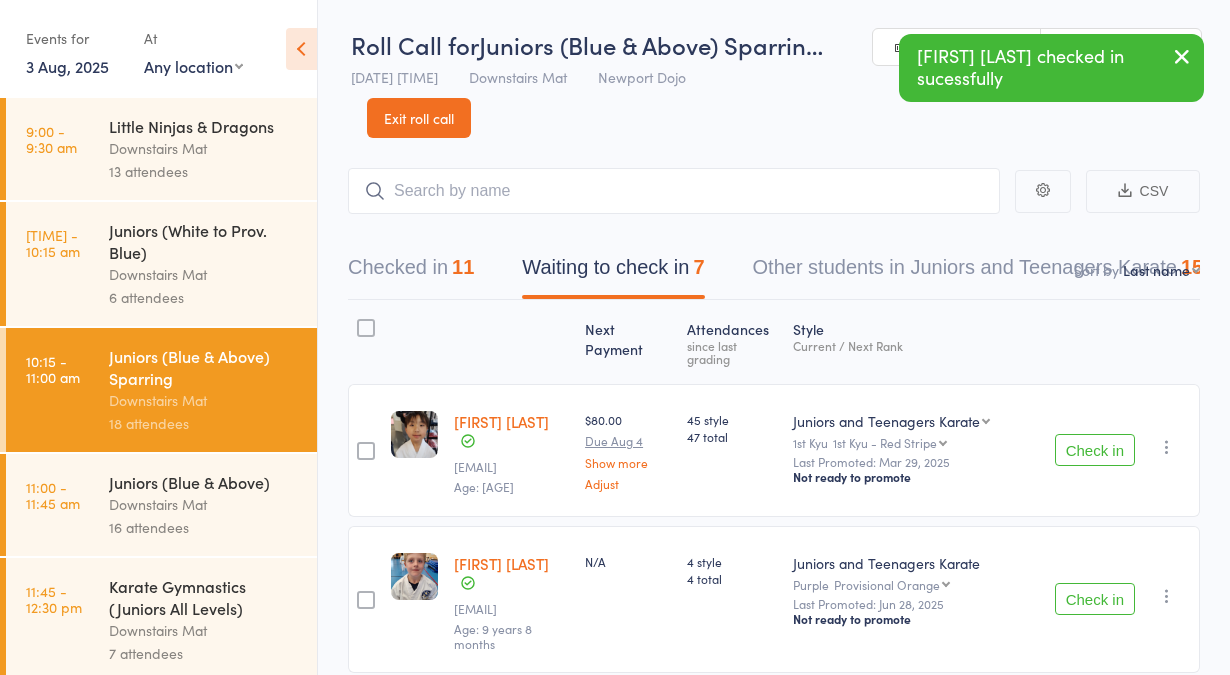 click on "Check in" at bounding box center (1095, 599) 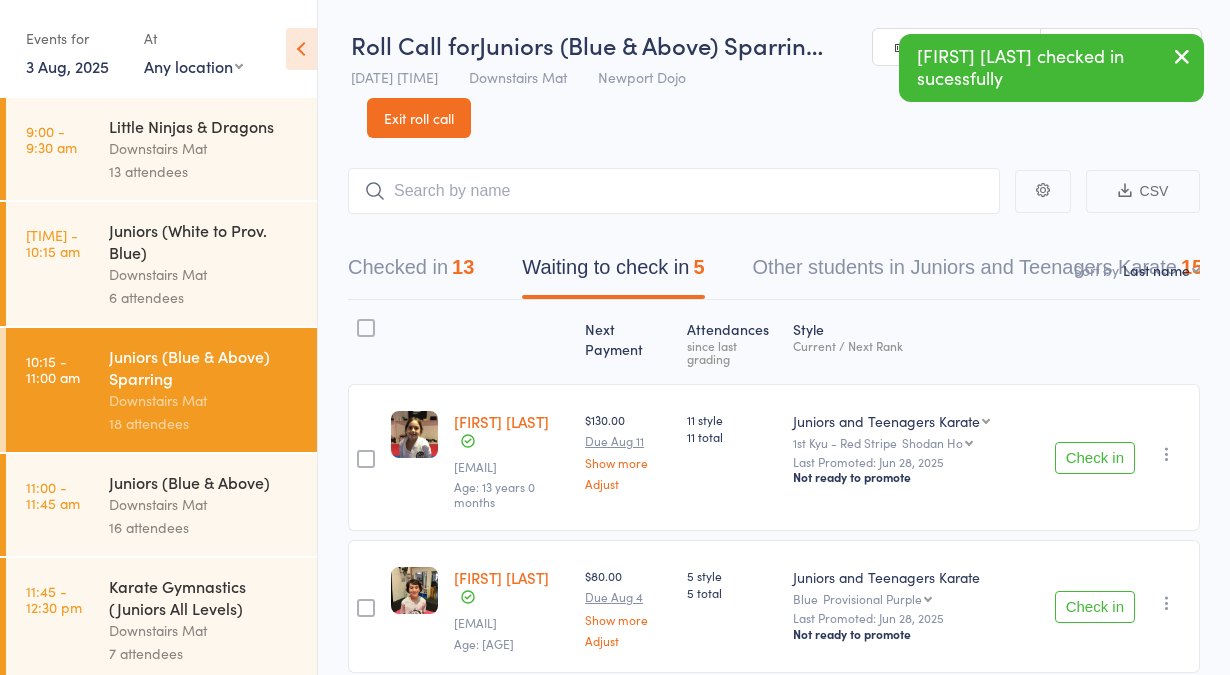 click on "Check in" at bounding box center [1095, 458] 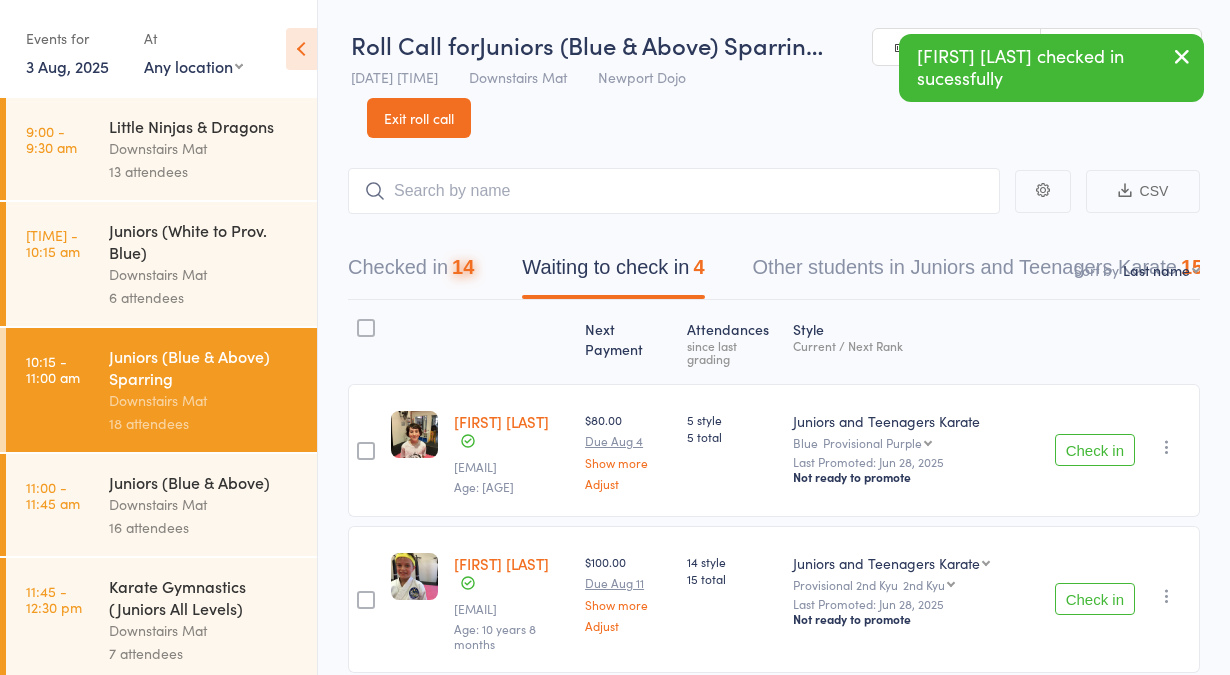 click on "Check in" at bounding box center (1095, 450) 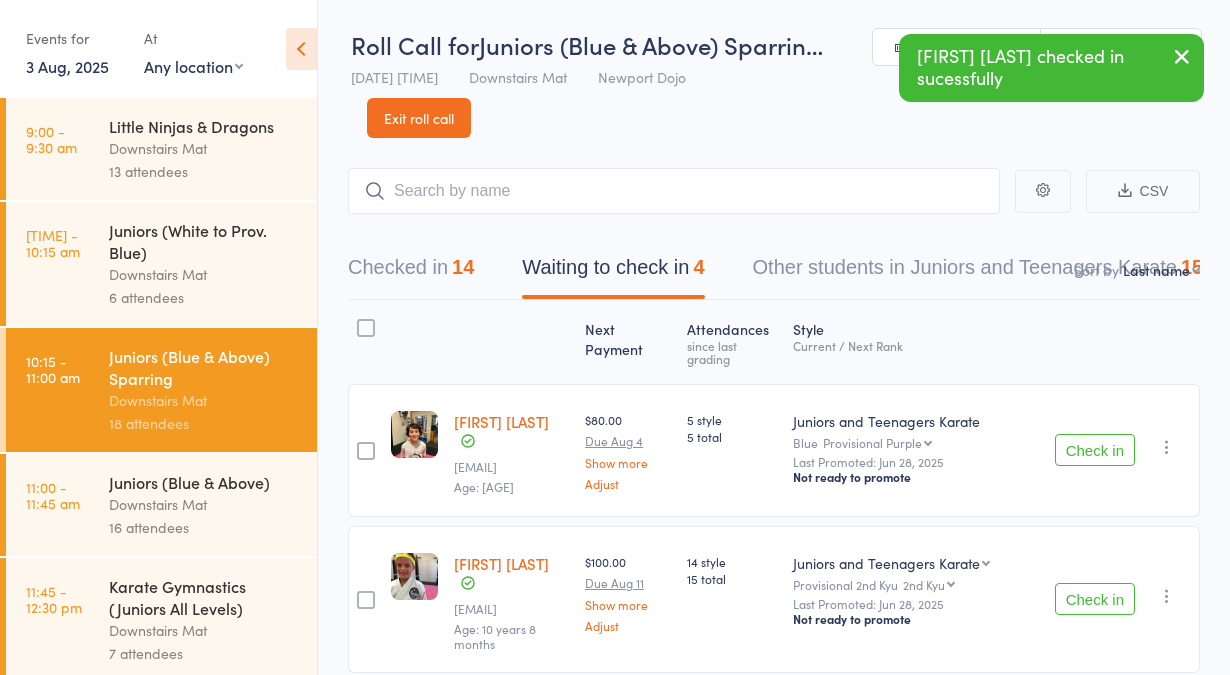 click on "Check in" at bounding box center [1095, 450] 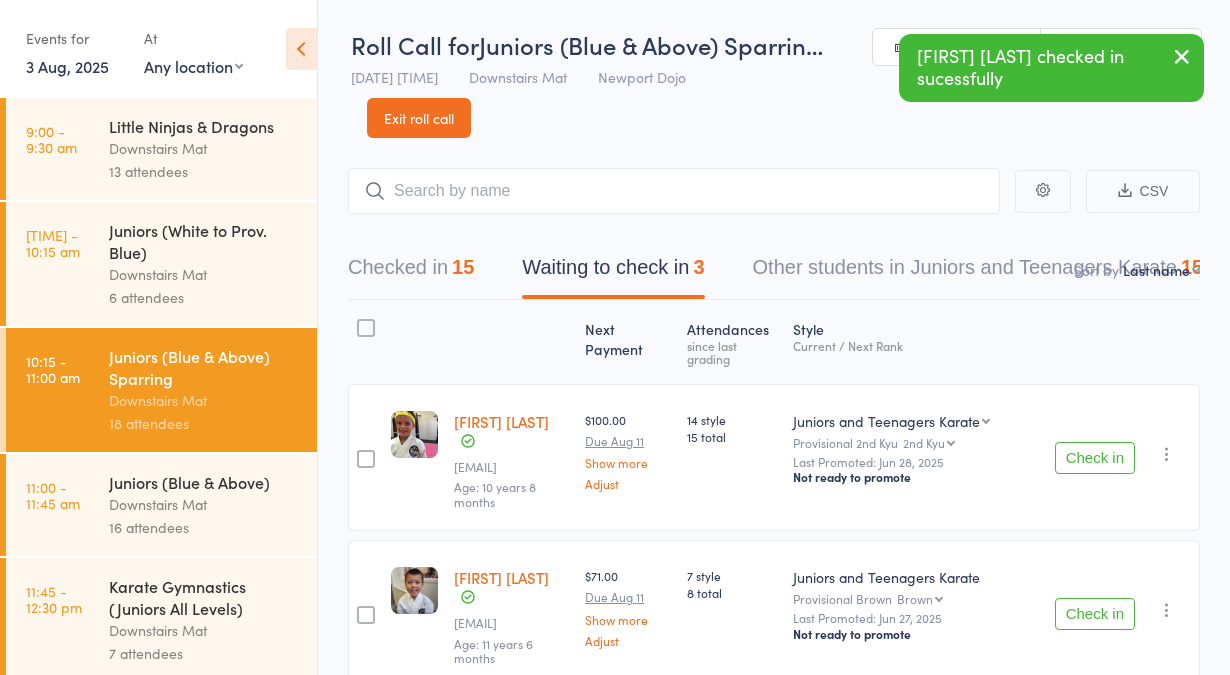 click on "Check in" at bounding box center [1095, 458] 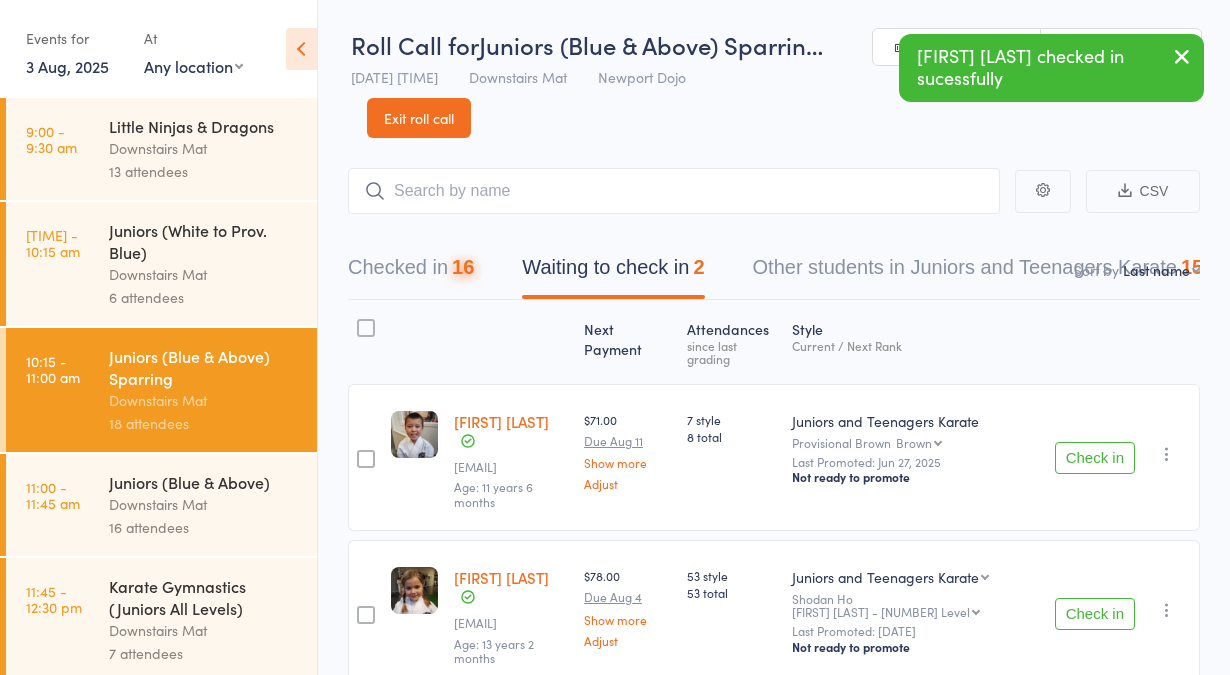 click on "Check in" at bounding box center (1095, 458) 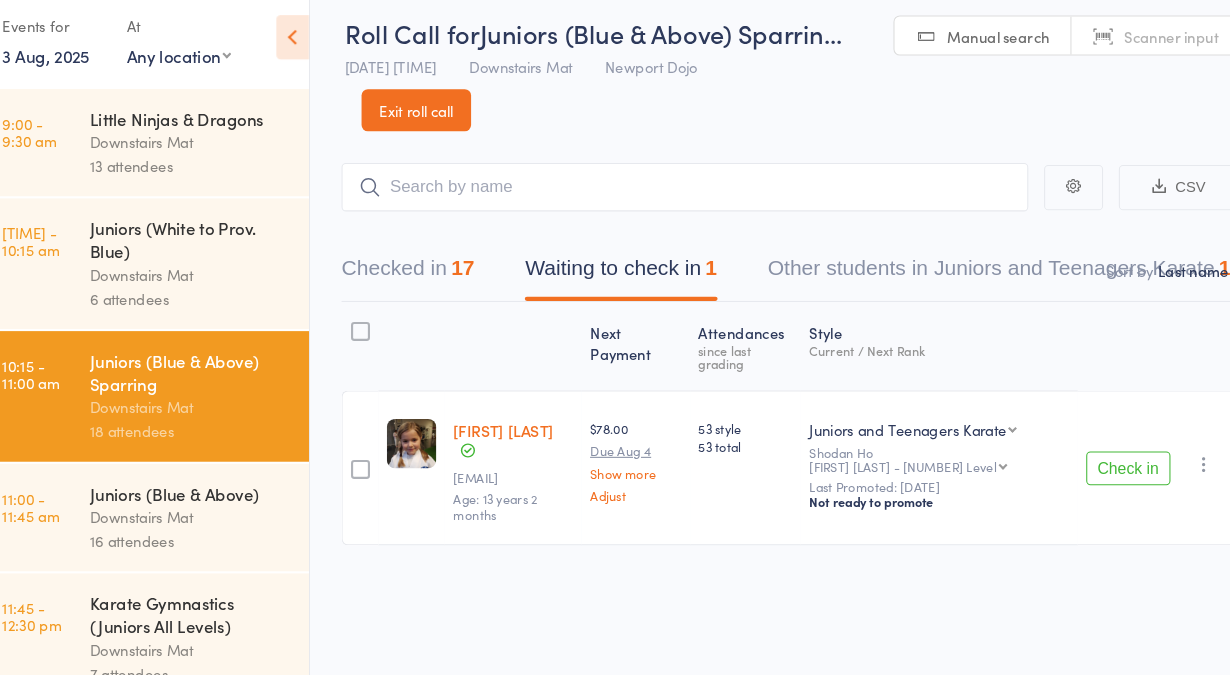 scroll, scrollTop: 0, scrollLeft: 0, axis: both 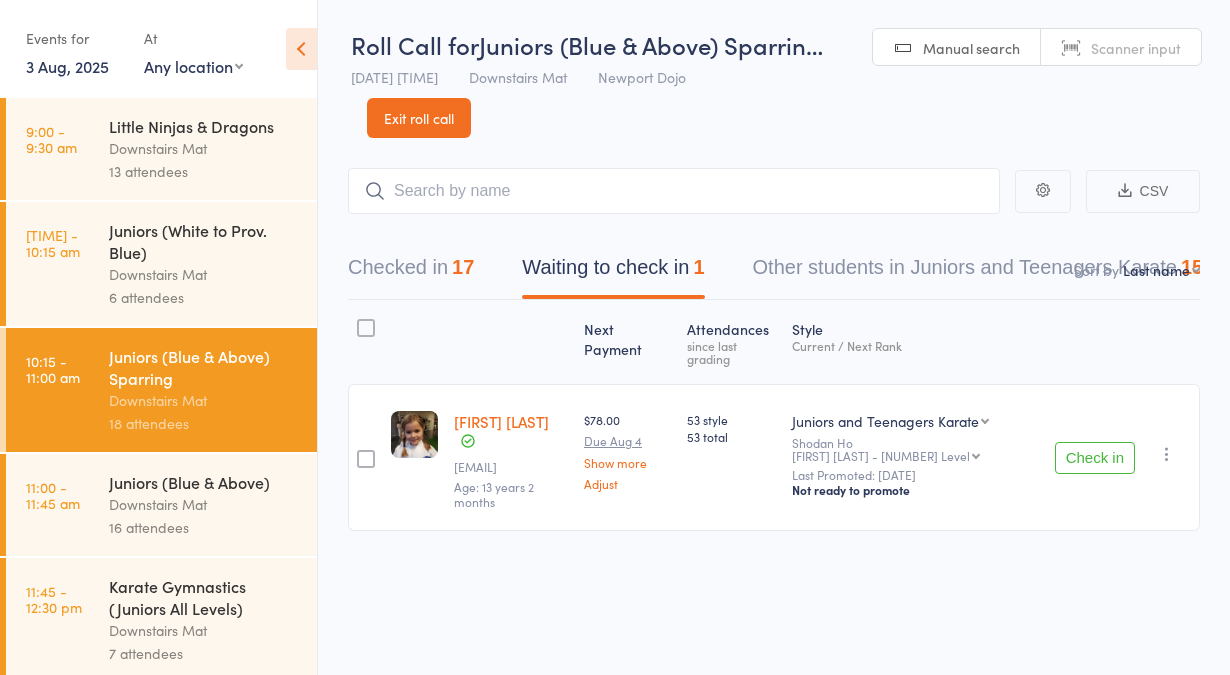 click on "Check in" at bounding box center [1095, 458] 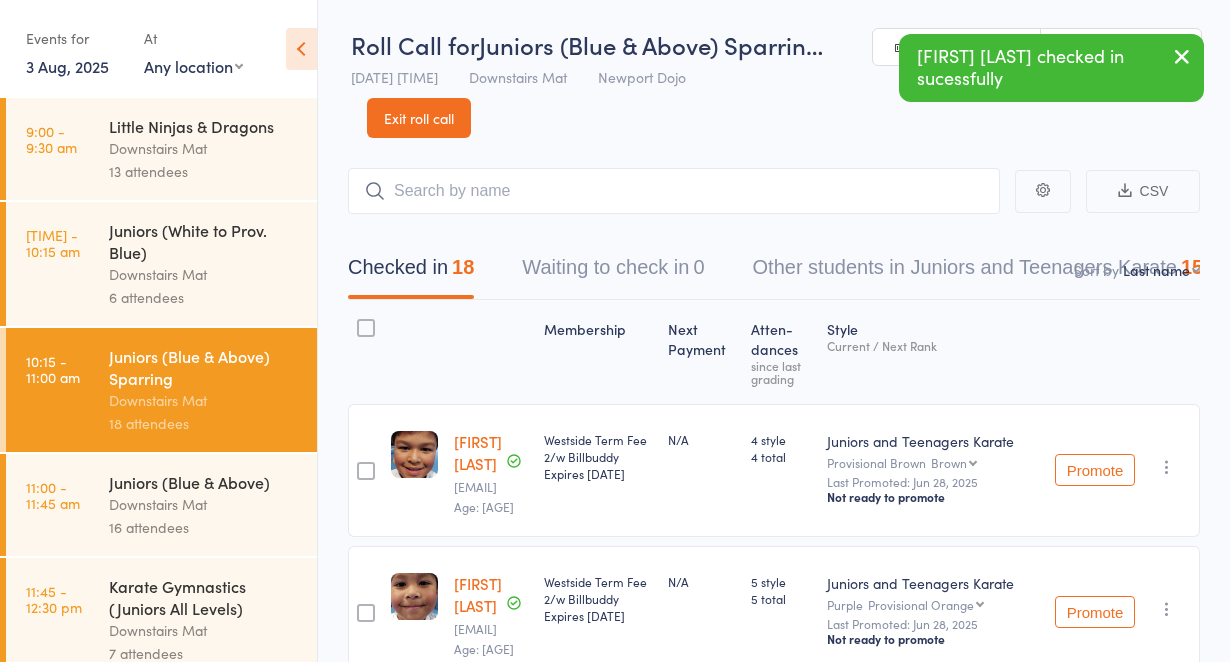 click on "Juniors (Blue & Above)" at bounding box center [204, 482] 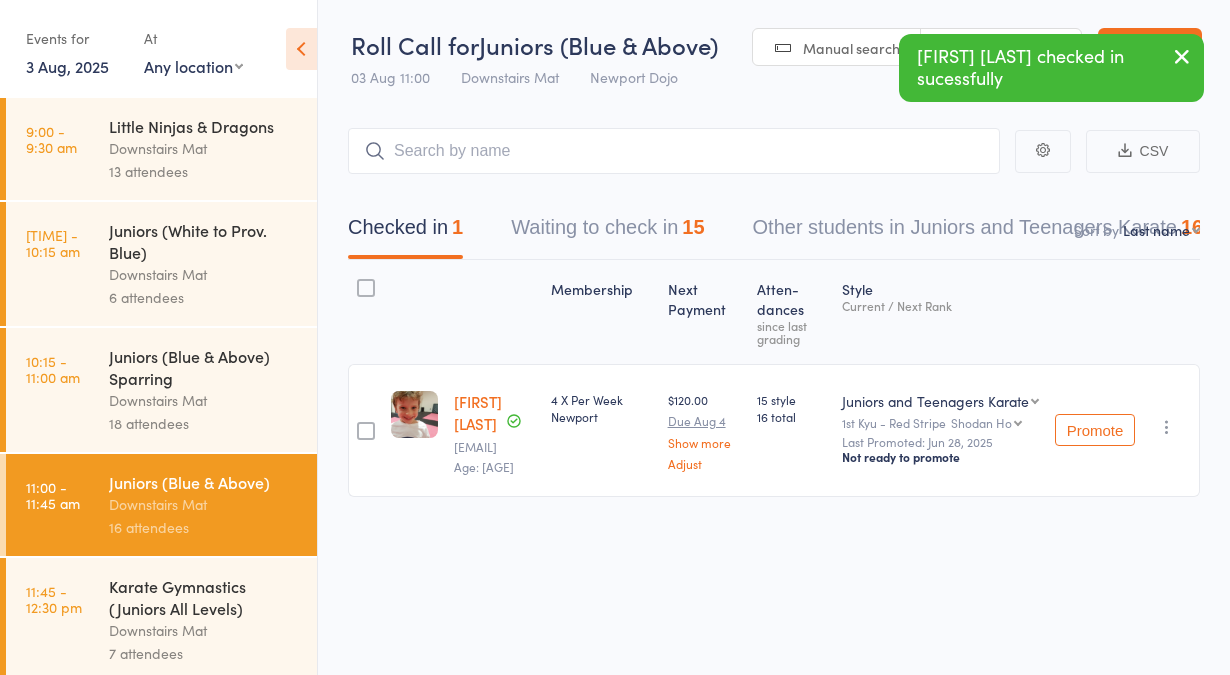 click on "Waiting to check in  15" at bounding box center (607, 232) 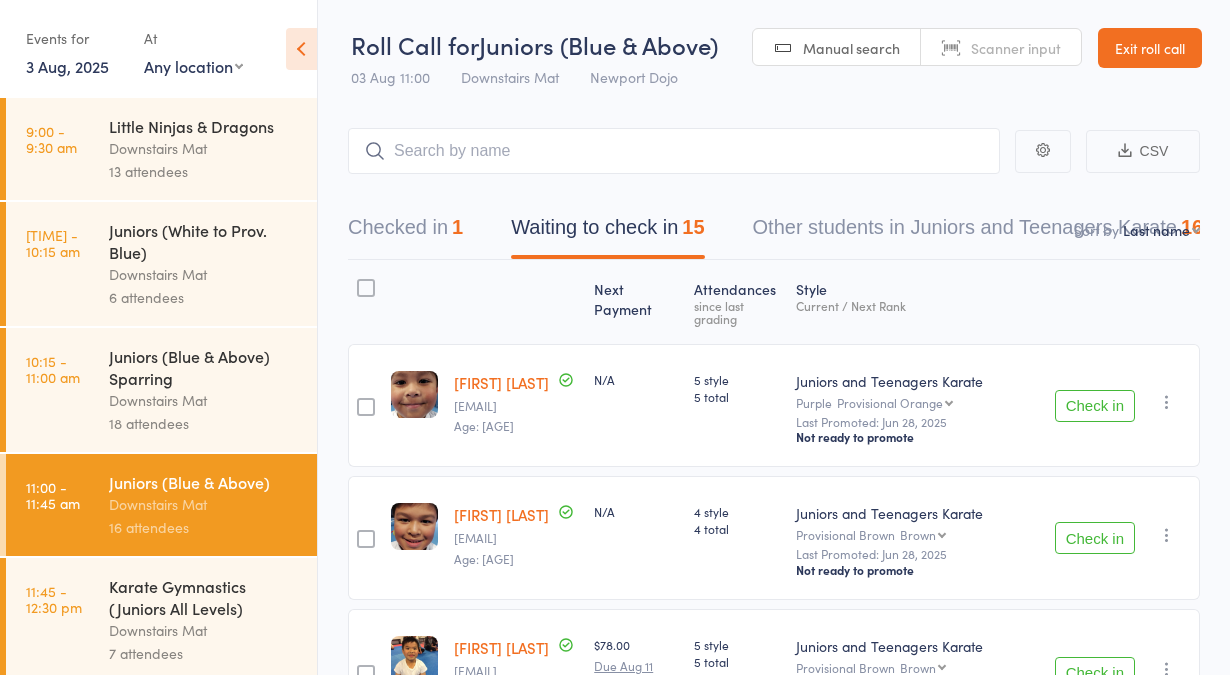 click on "Check in" at bounding box center (1095, 406) 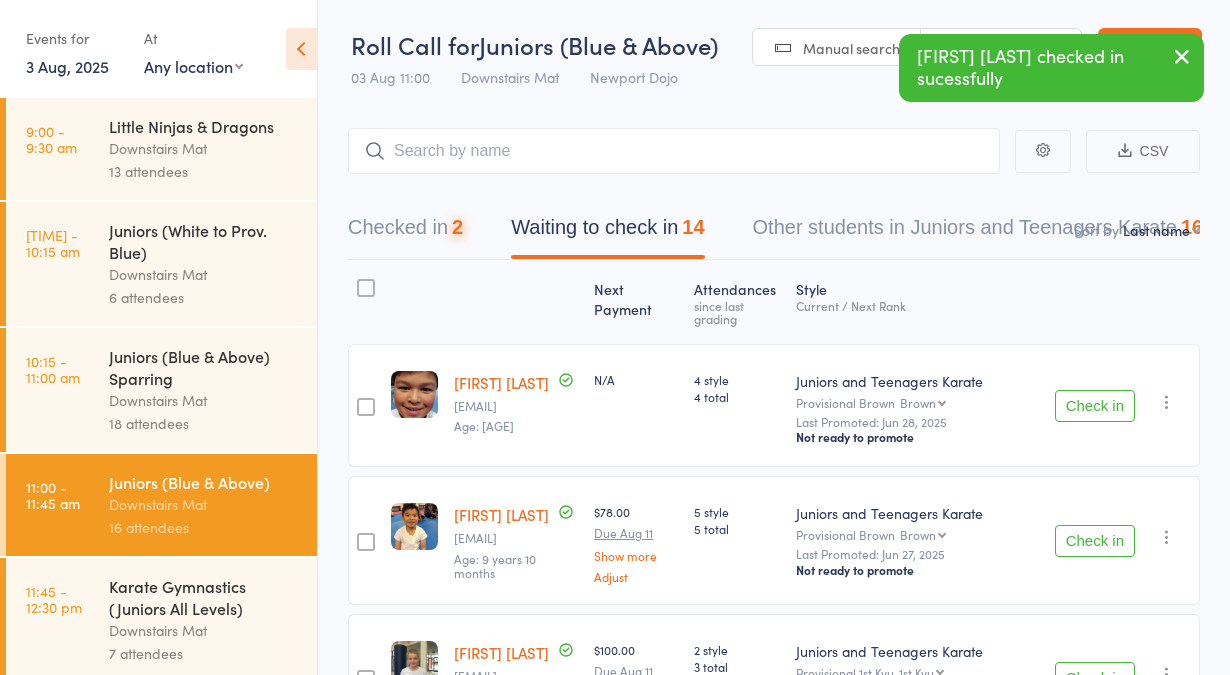 click on "Check in" at bounding box center [1095, 406] 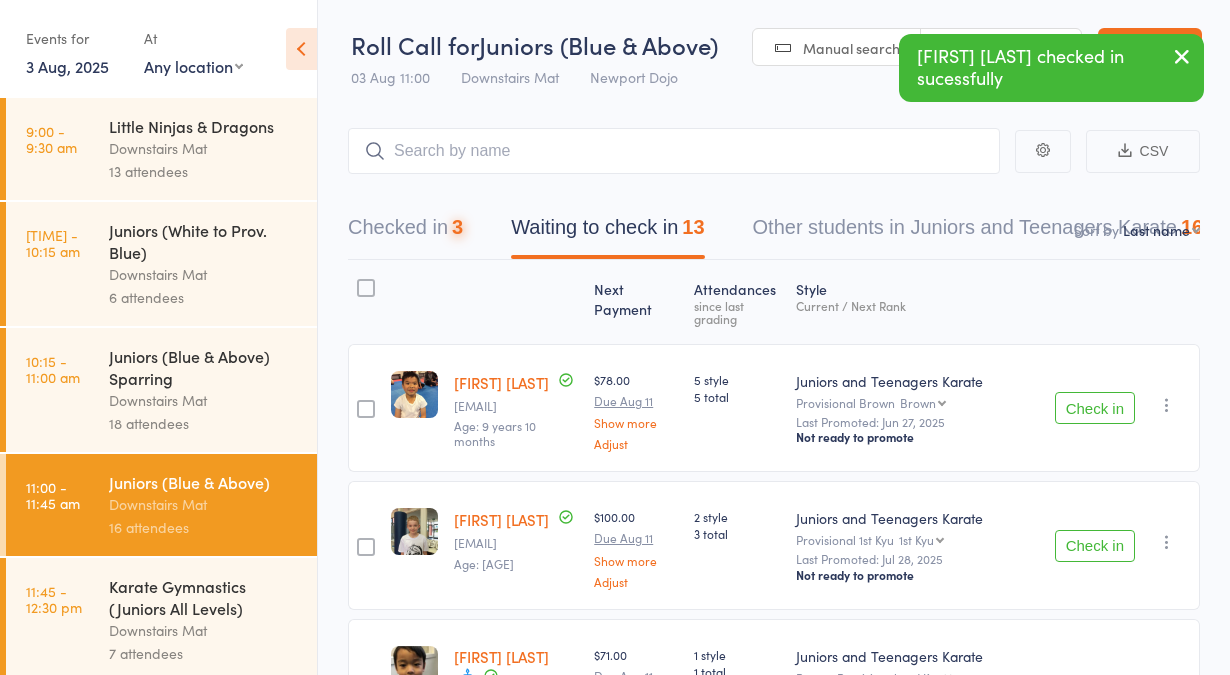 click on "Check in" at bounding box center [1095, 408] 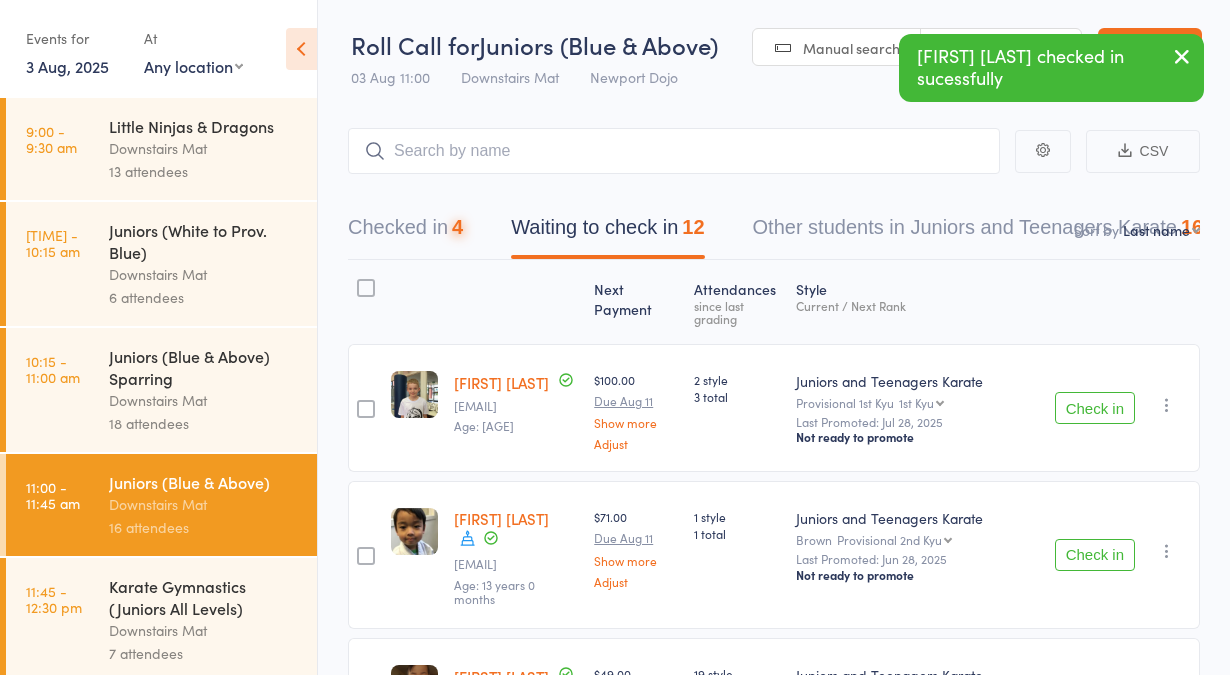 click on "Check in" at bounding box center [1095, 408] 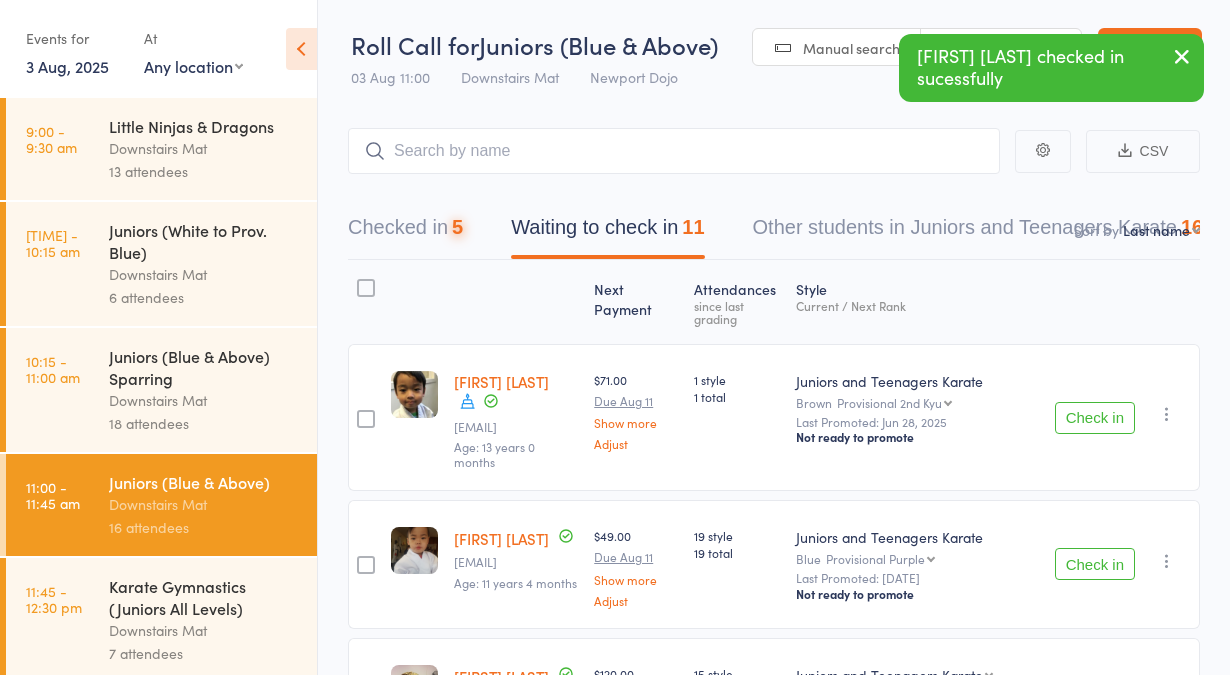 click on "Check in" at bounding box center [1095, 418] 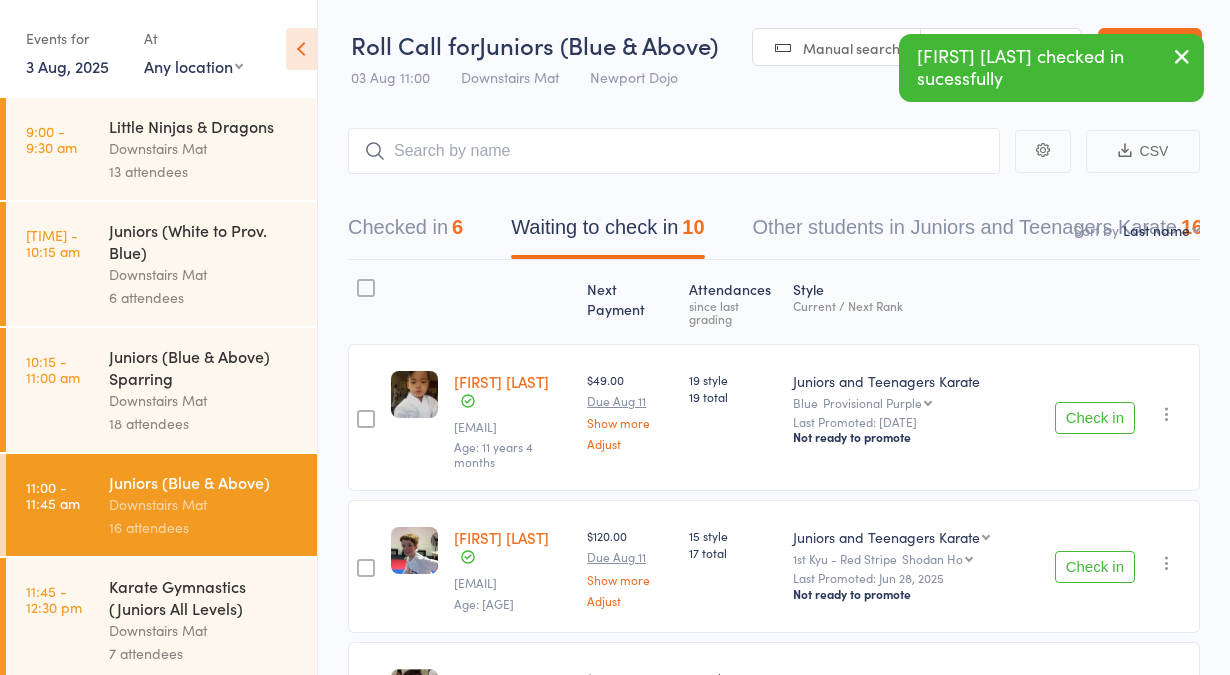 click on "Check in" at bounding box center [1095, 418] 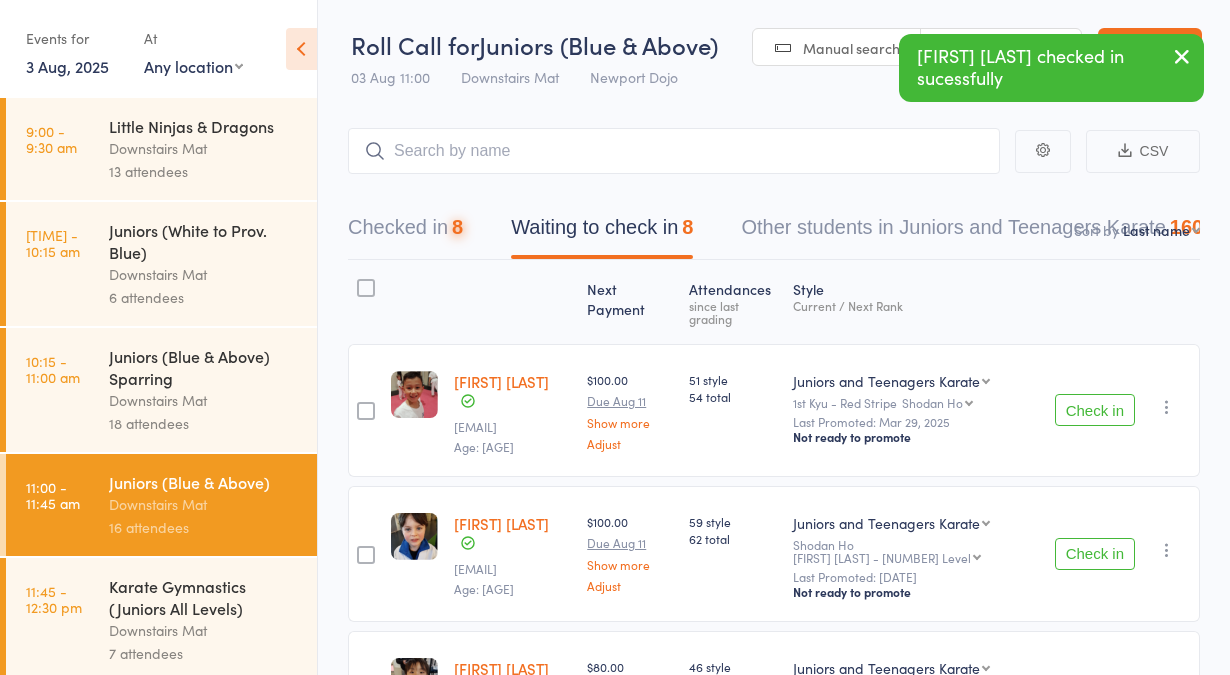 click on "Check in" at bounding box center [1095, 410] 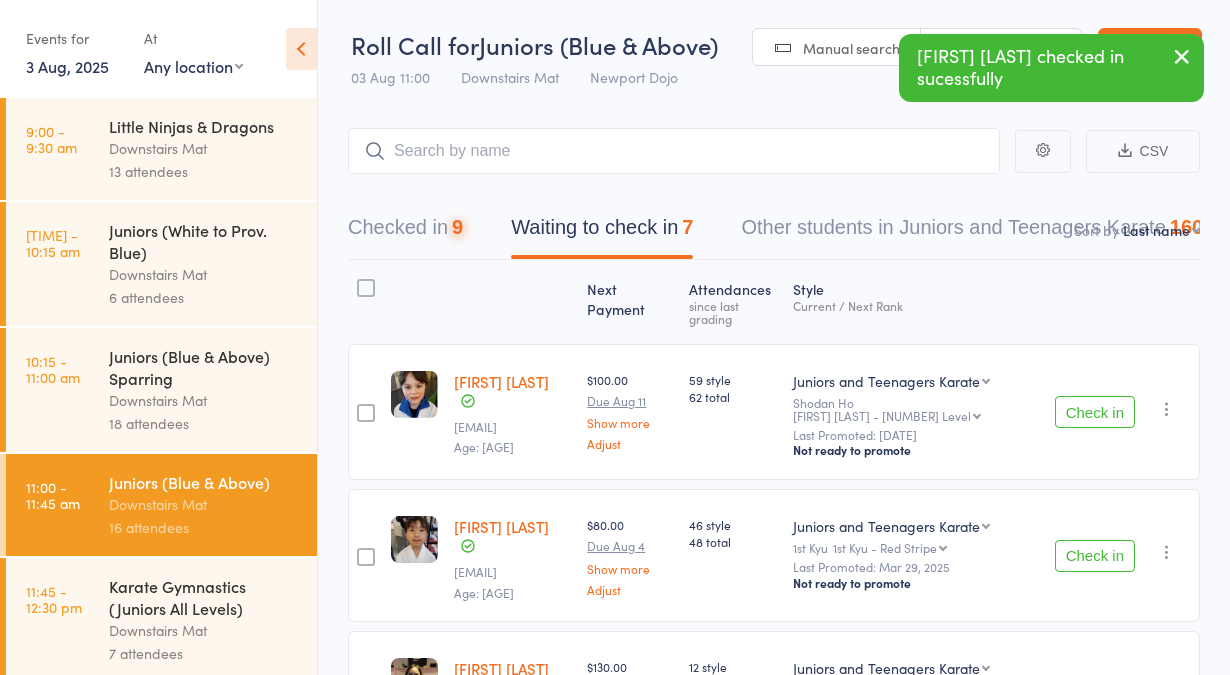 click on "Check in" at bounding box center (1095, 412) 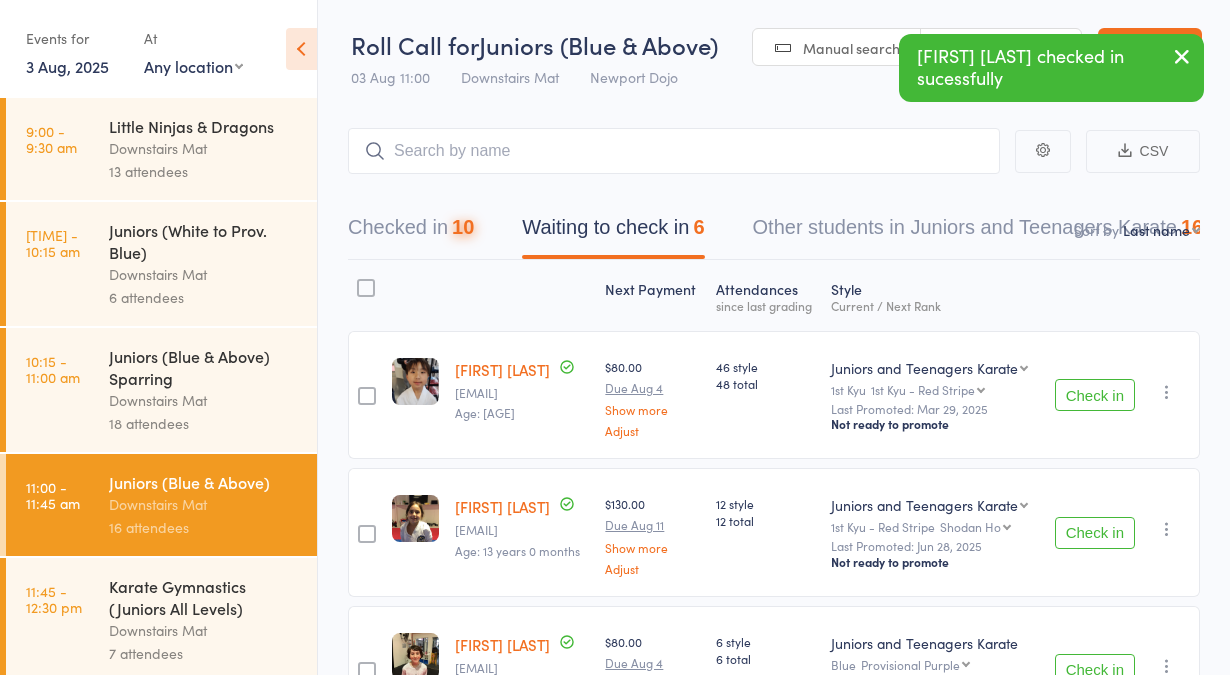 click on "Check in" at bounding box center [1095, 395] 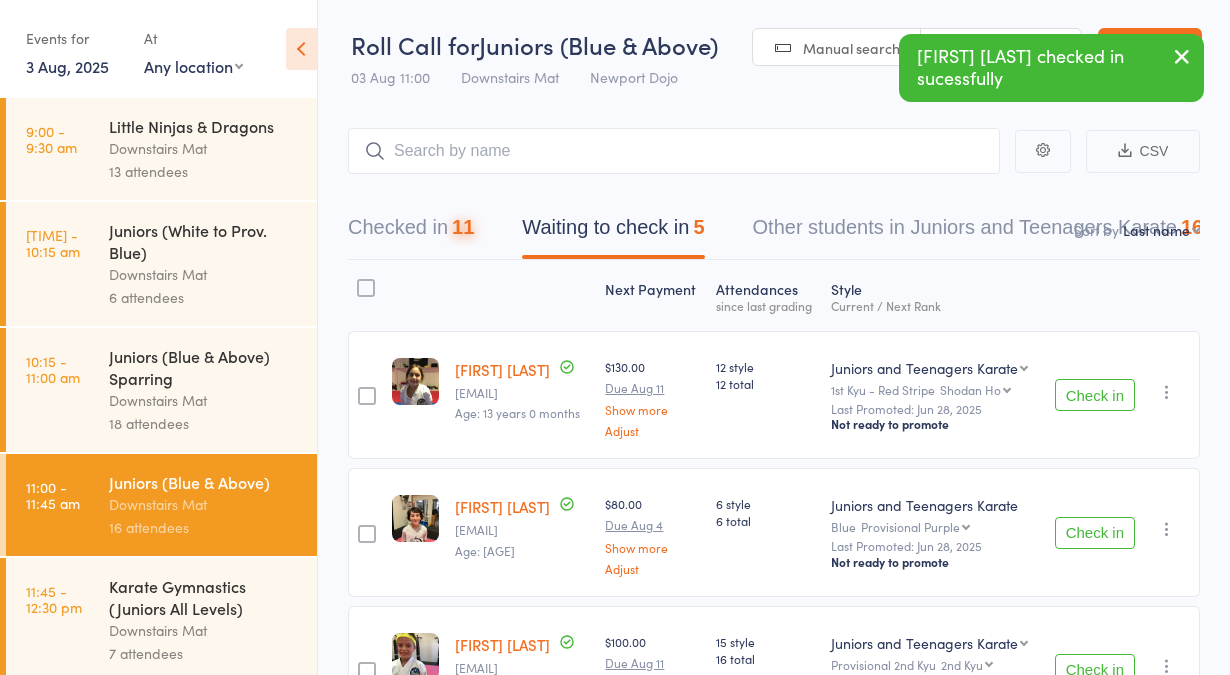 click on "Check in" at bounding box center (1095, 395) 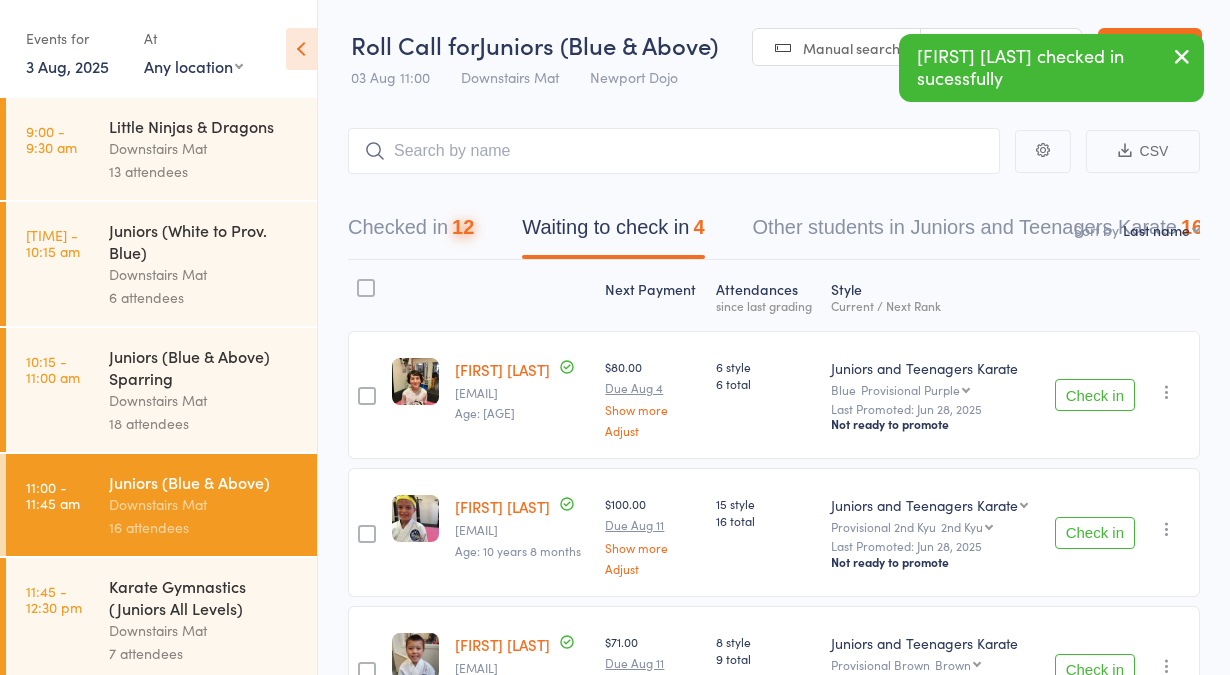 click on "Check in" at bounding box center [1095, 395] 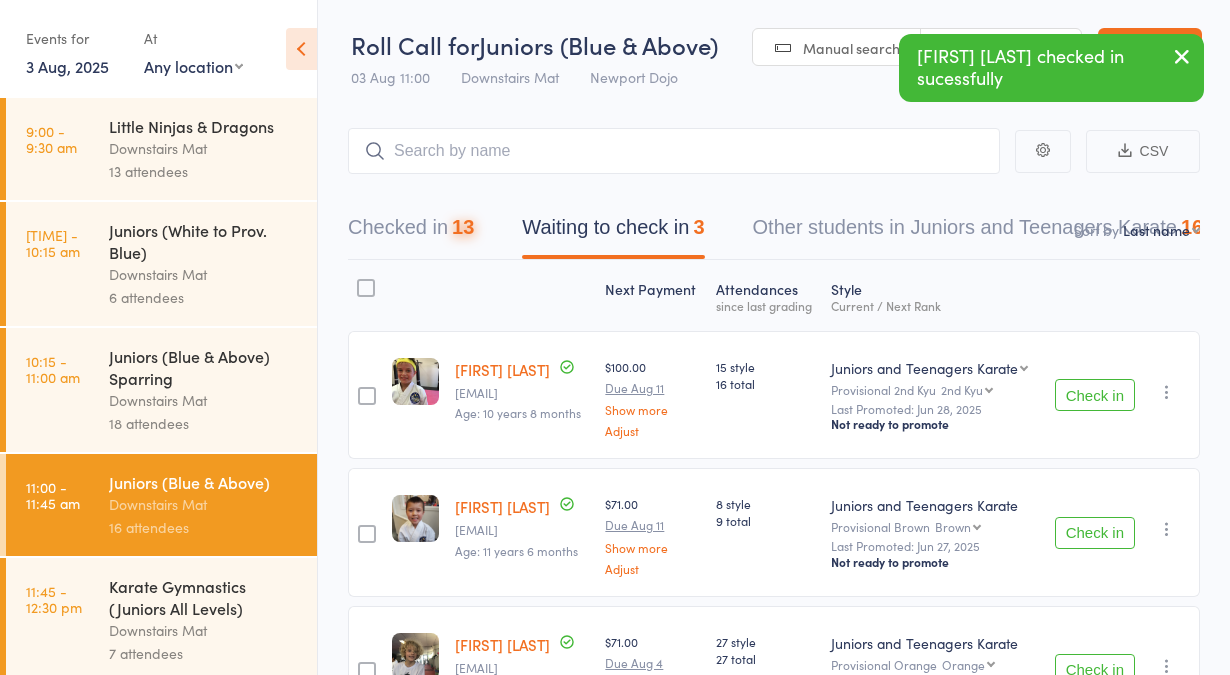 click on "Check in" at bounding box center (1095, 395) 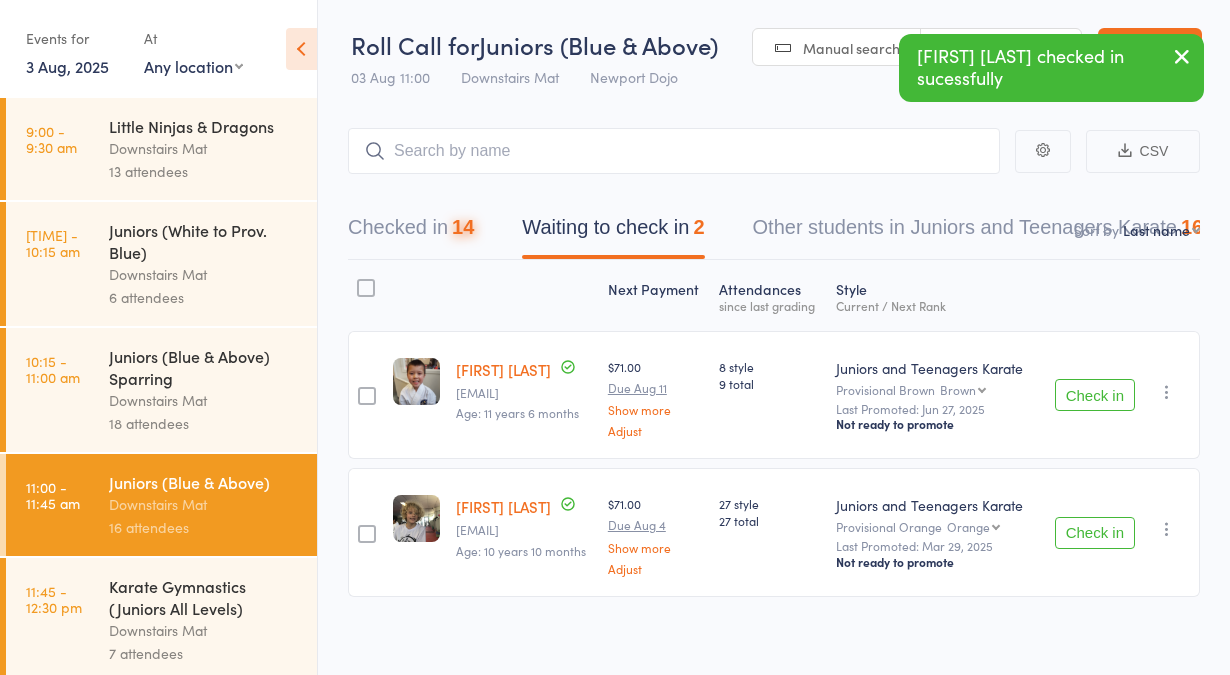 click on "Check in" at bounding box center (1095, 395) 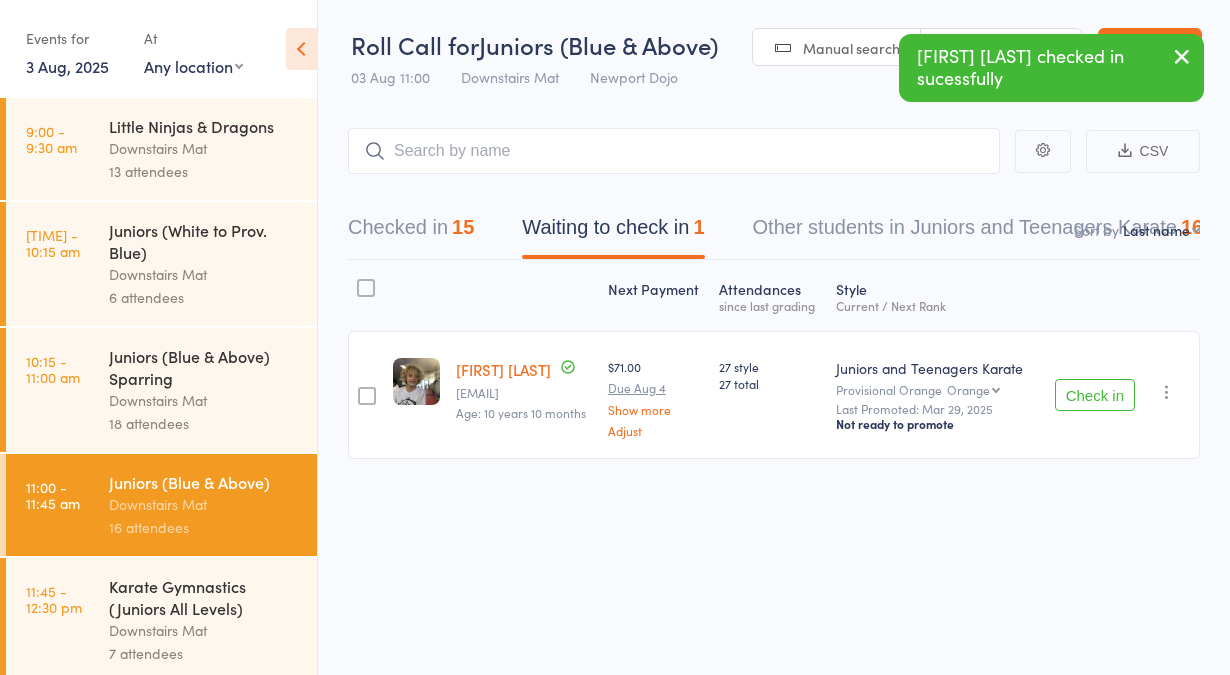 click on "Check in" at bounding box center [1095, 395] 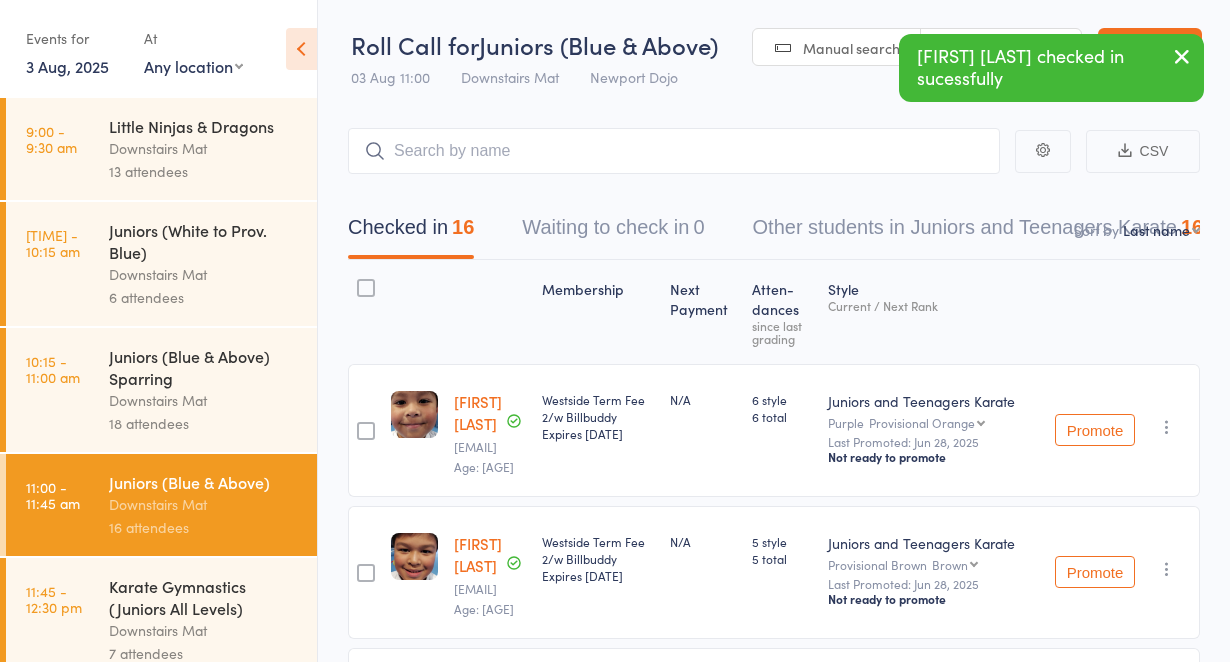 click on "Karate Gymnastics (Juniors All Levels) Downstairs Mat 7 attendees" at bounding box center [213, 620] 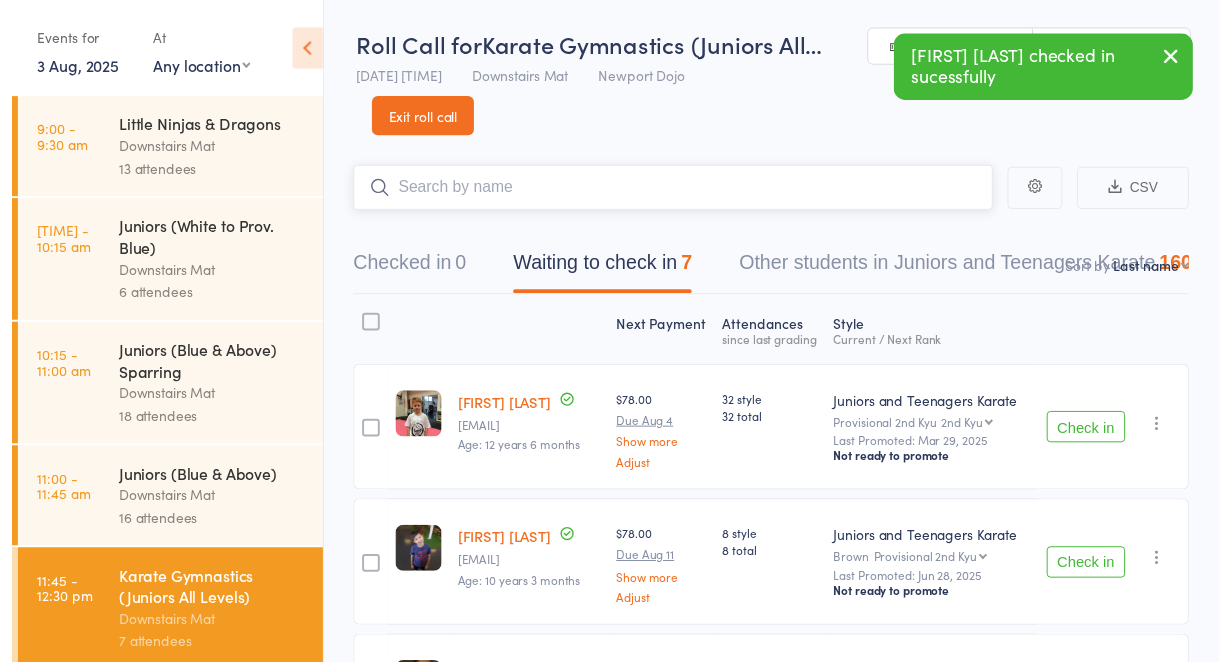 scroll, scrollTop: 14, scrollLeft: 0, axis: vertical 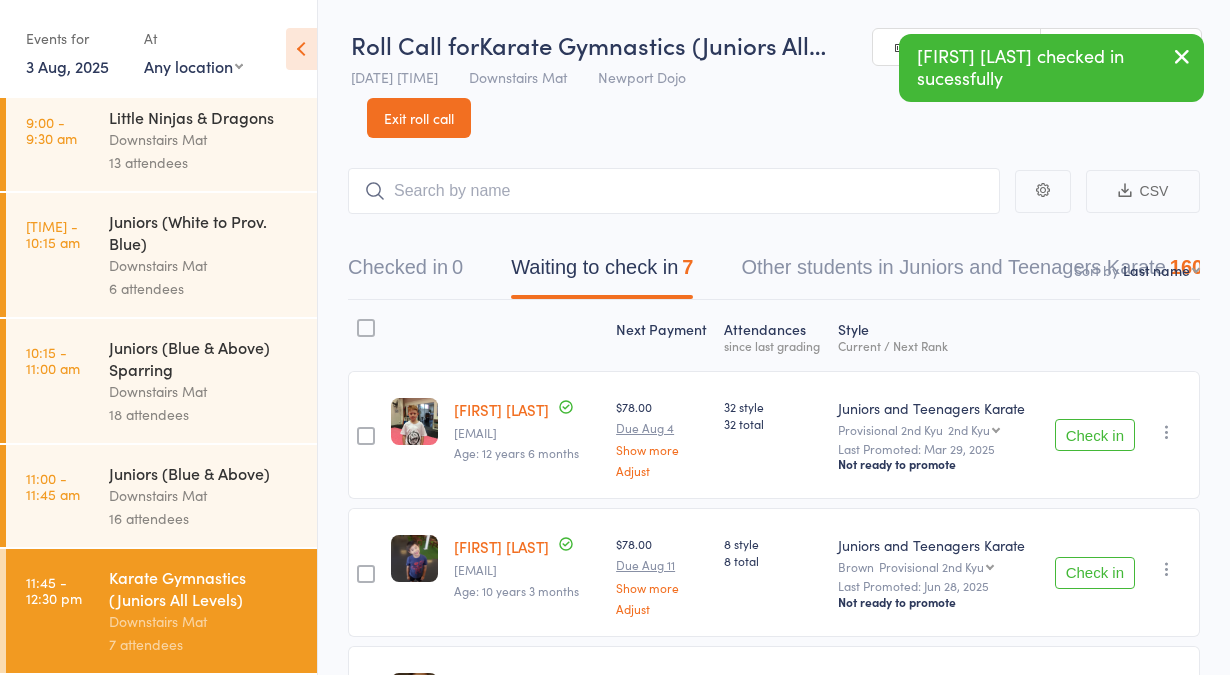 click on "Check in" at bounding box center (1095, 435) 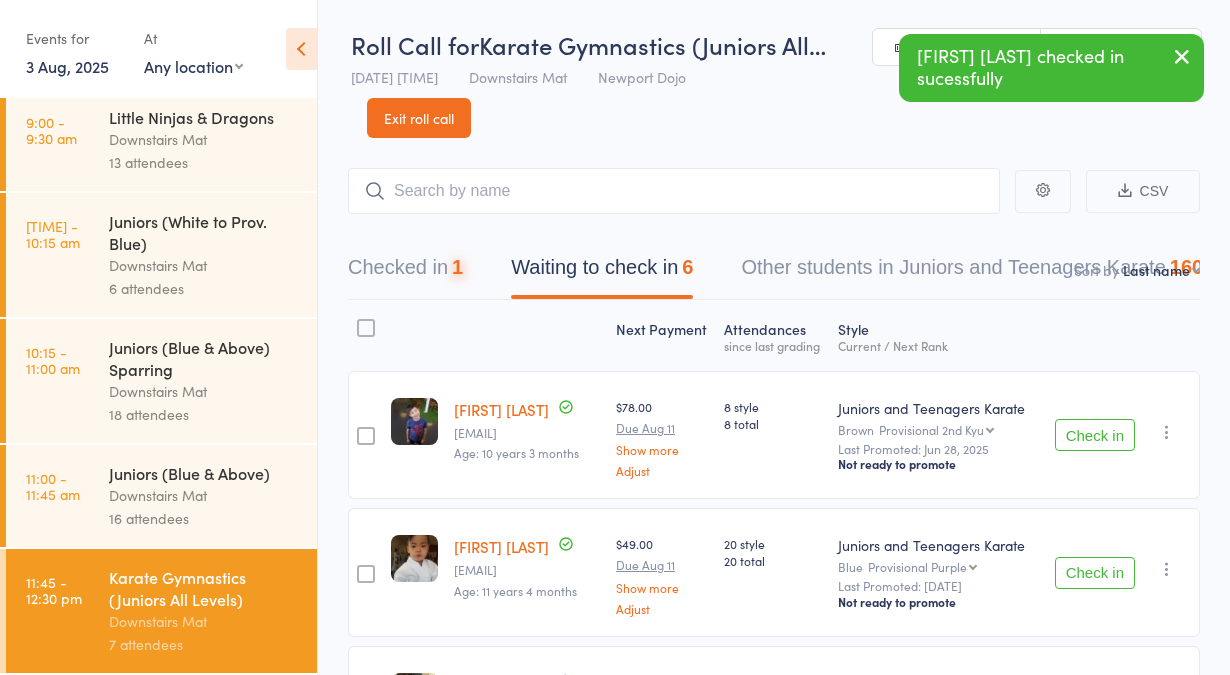 click on "Check in" at bounding box center (1095, 435) 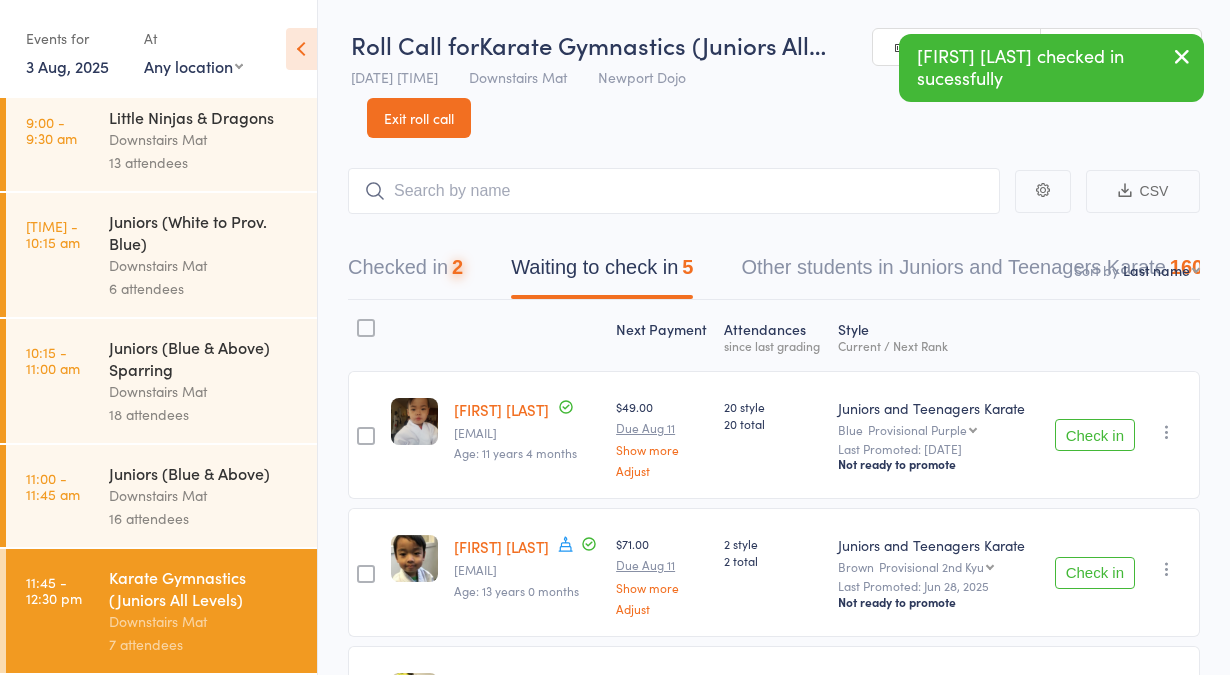 click on "Check in" at bounding box center [1095, 435] 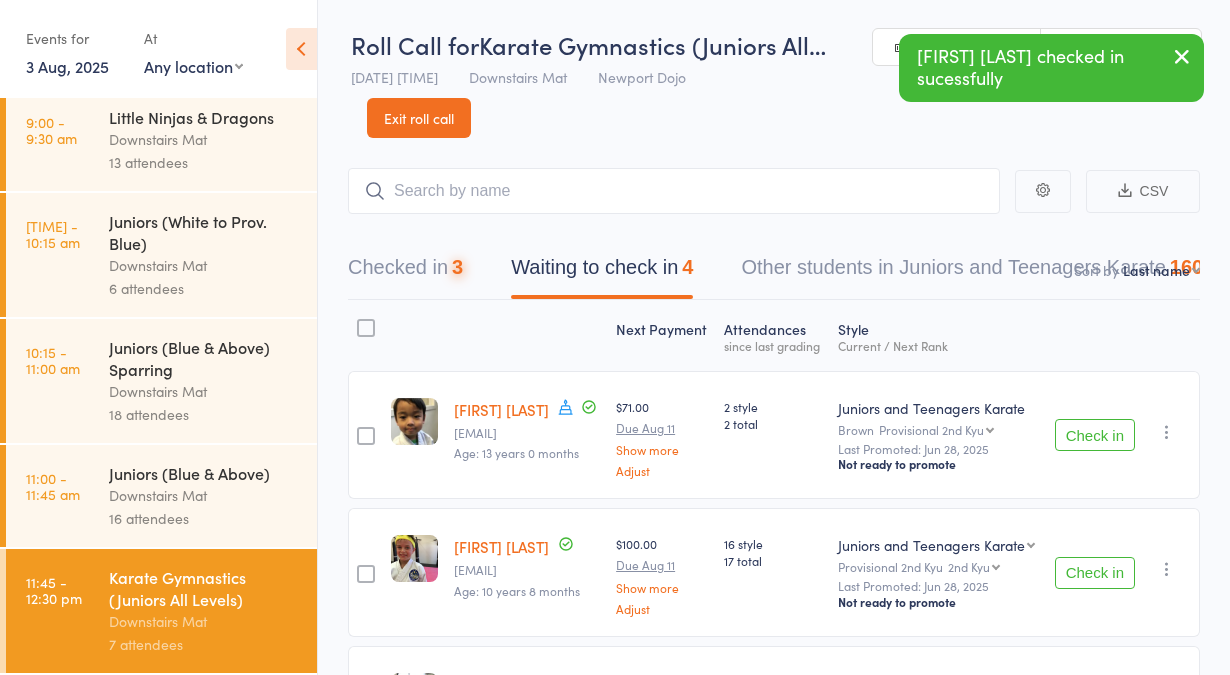 click on "Check in" at bounding box center (1095, 435) 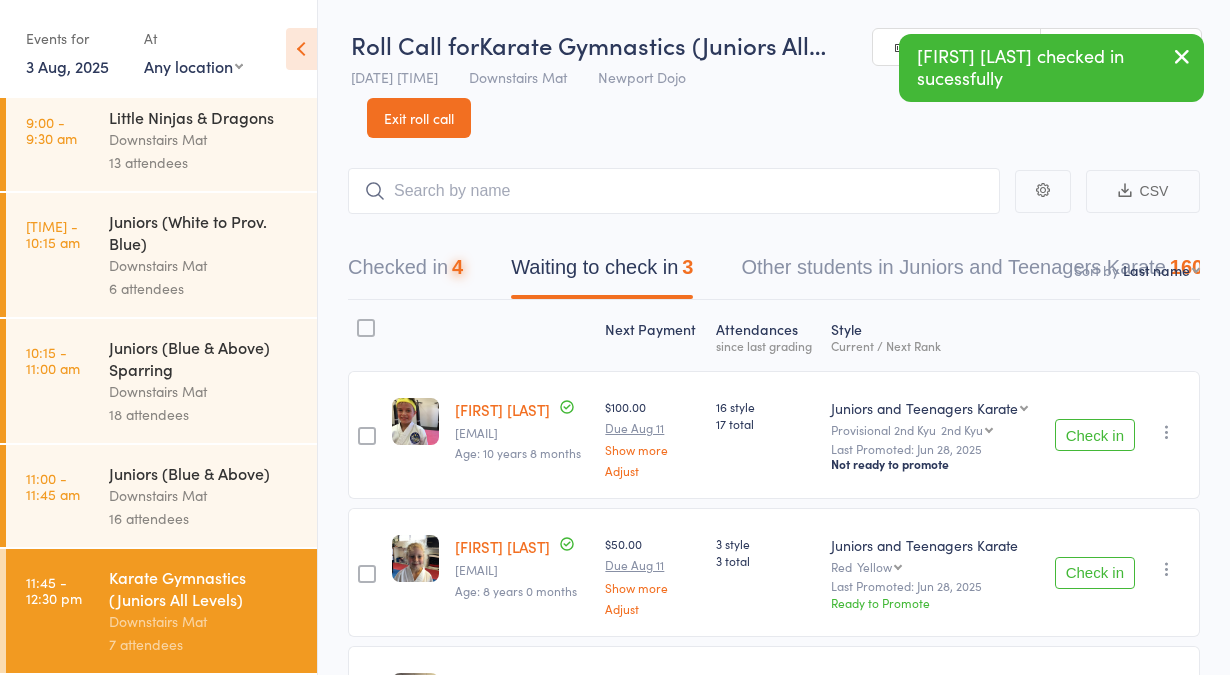 click on "Check in" at bounding box center (1095, 435) 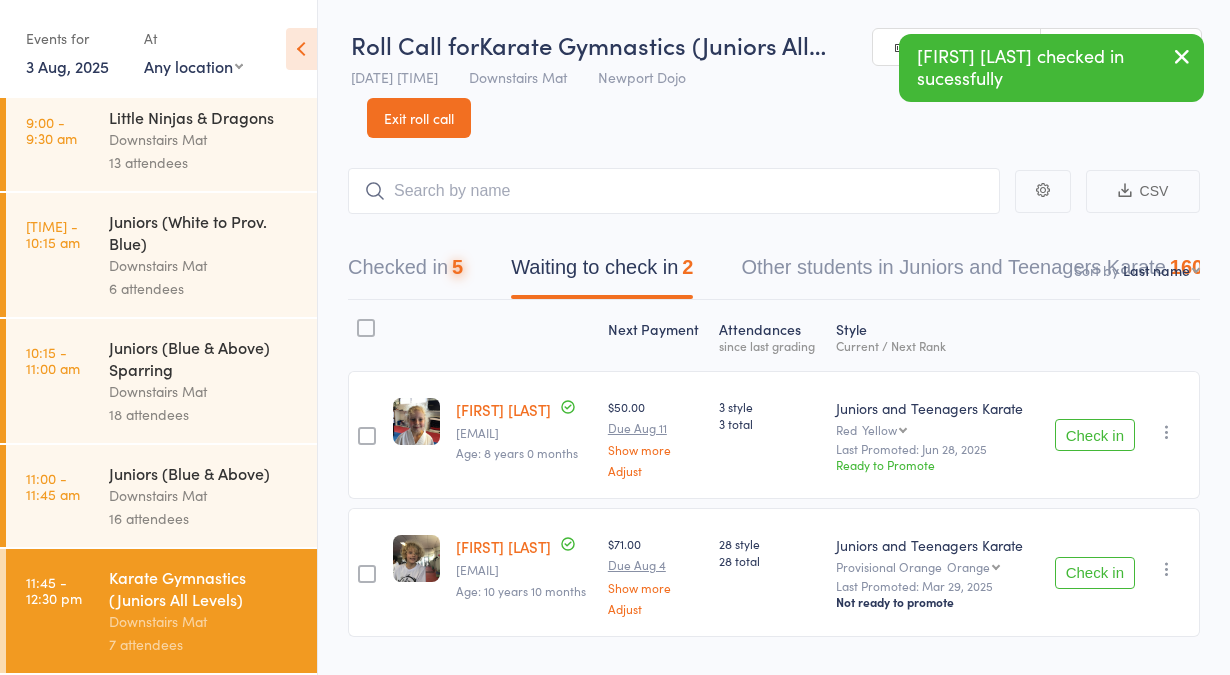 click on "Check in" at bounding box center [1095, 435] 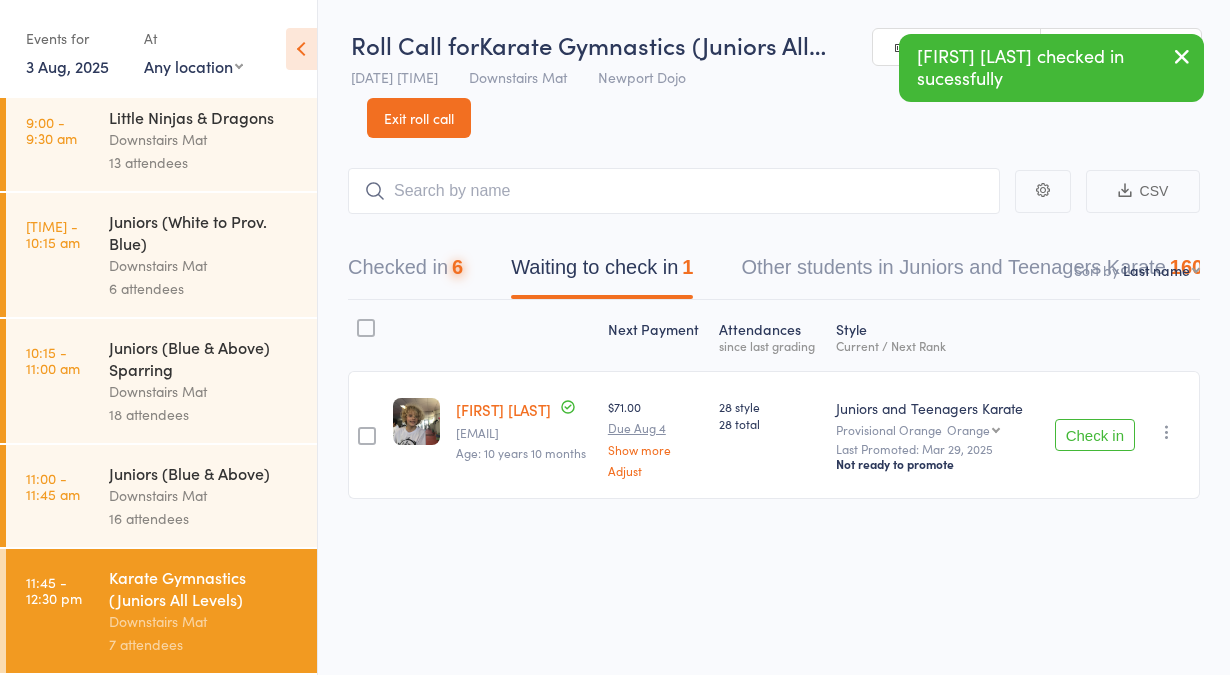 click on "Check in" at bounding box center (1095, 435) 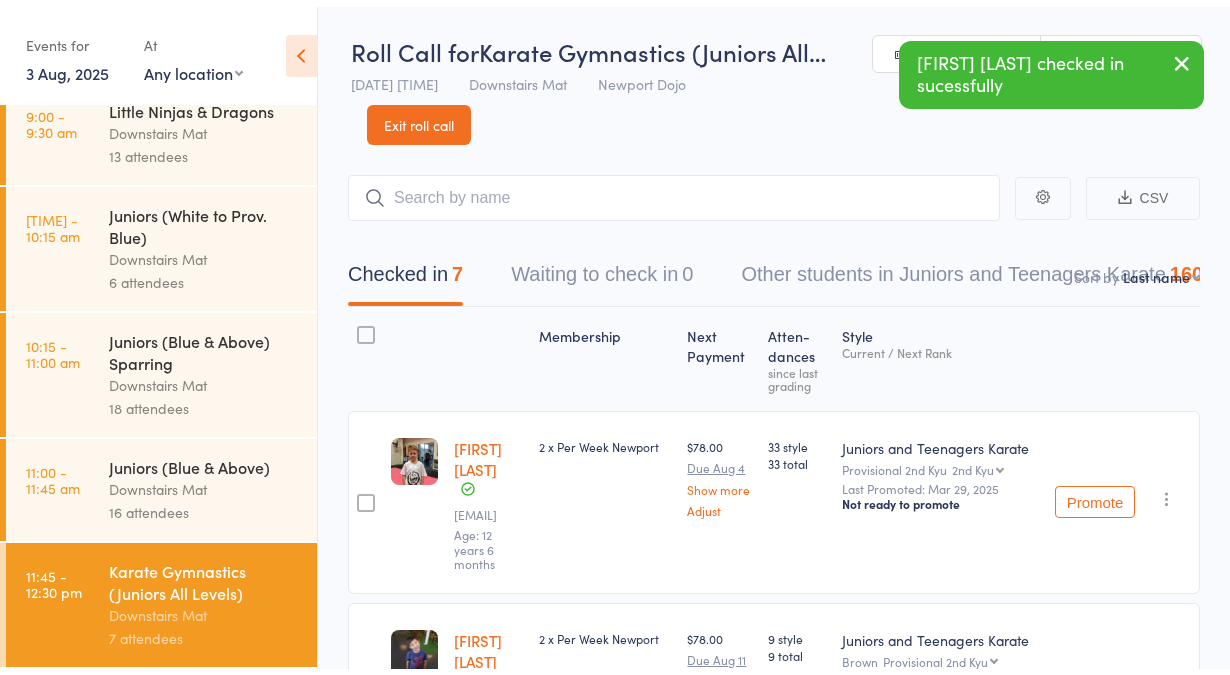 scroll, scrollTop: 26, scrollLeft: 0, axis: vertical 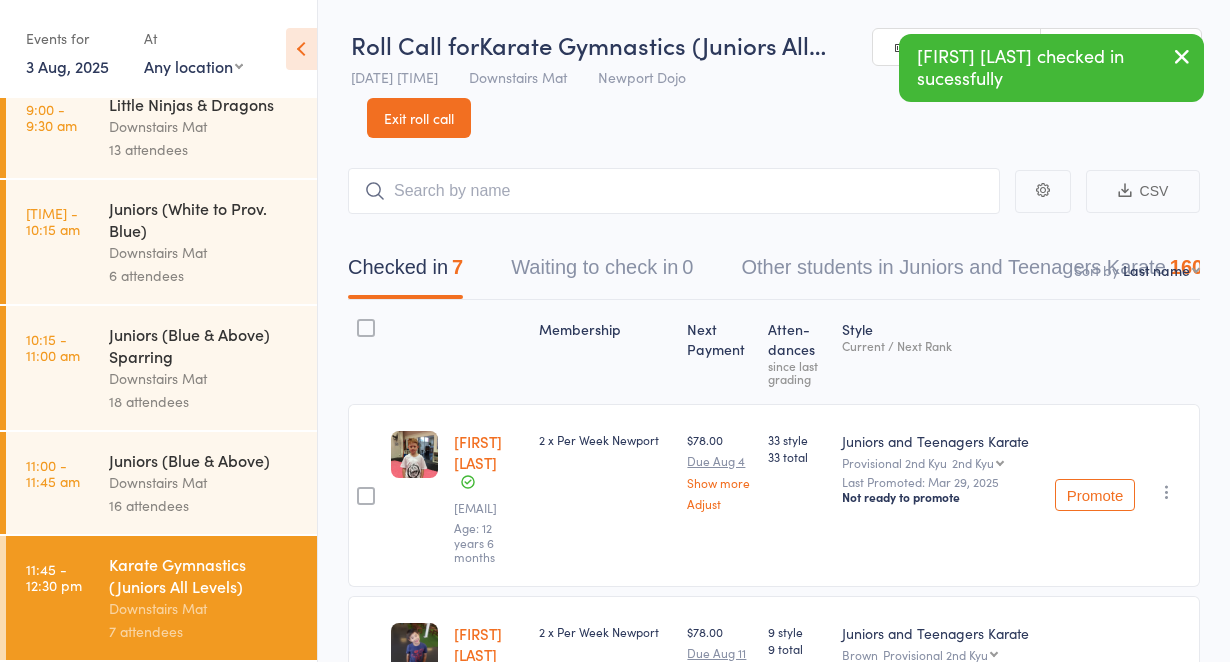 click on "Downstairs Mat" at bounding box center [204, 482] 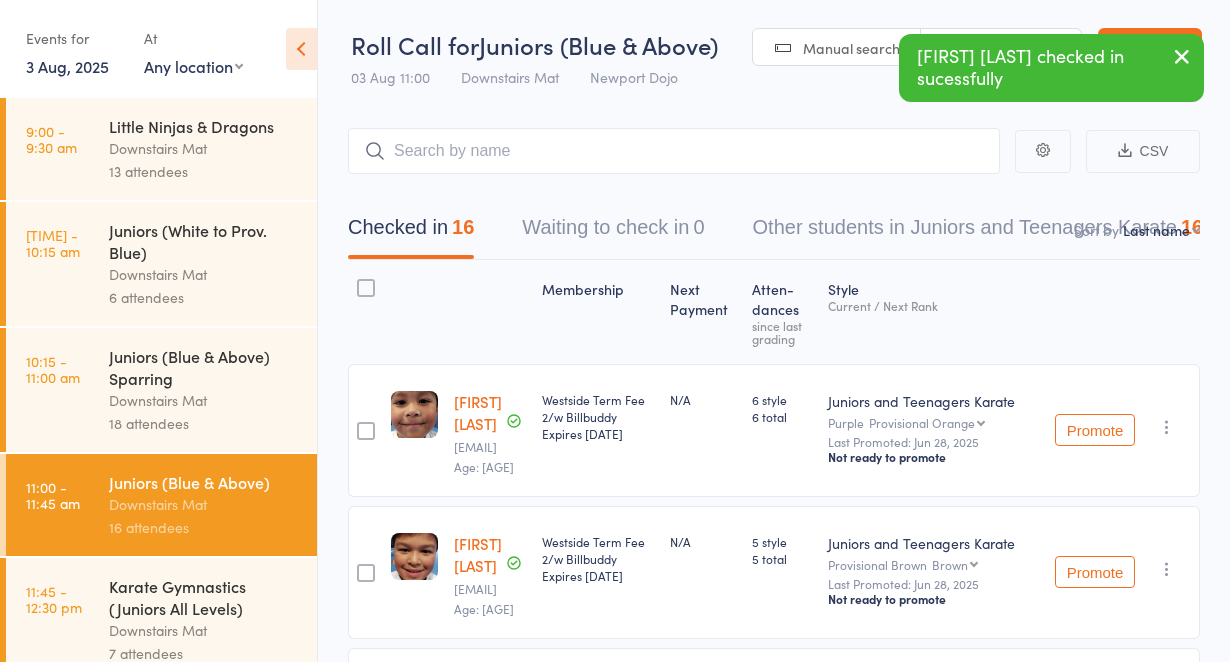 click on "Downstairs Mat" at bounding box center (204, 400) 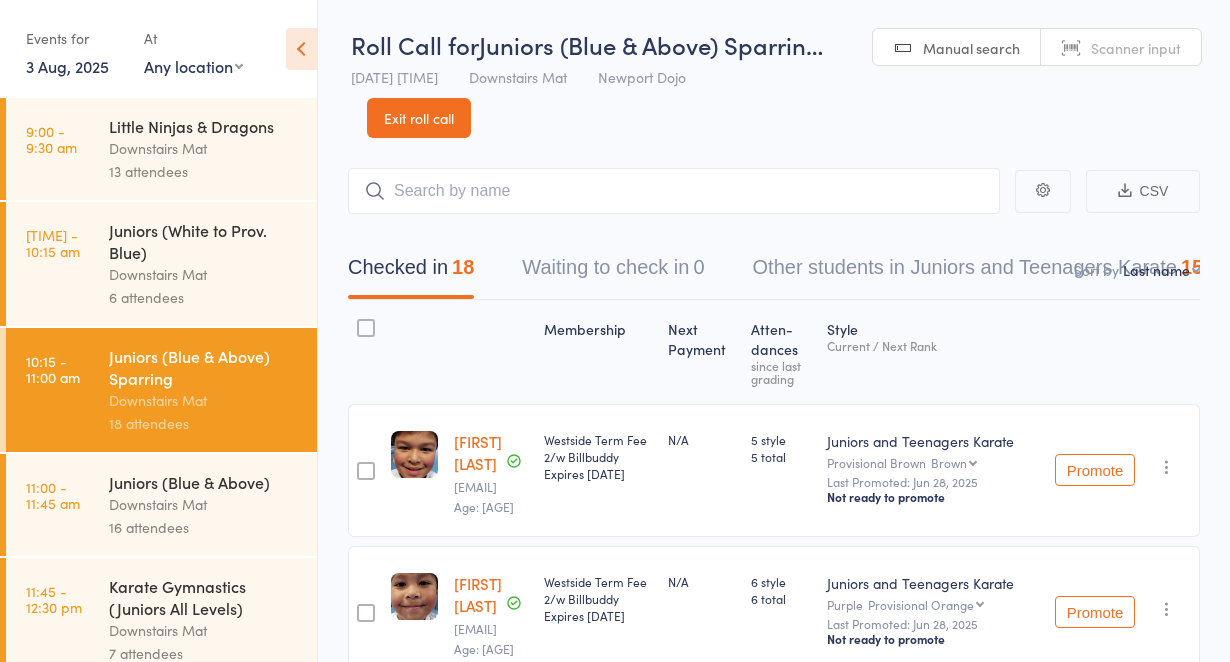 click on "6 attendees" at bounding box center [204, 297] 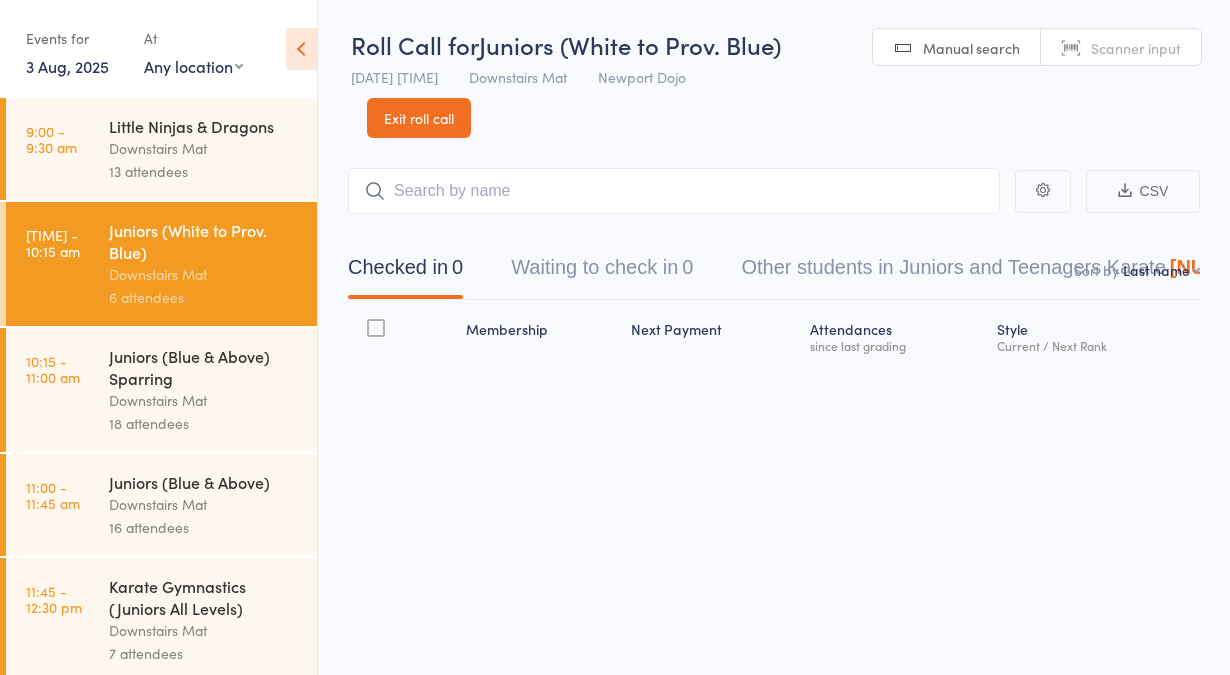 click on "Downstairs Mat" at bounding box center (204, 148) 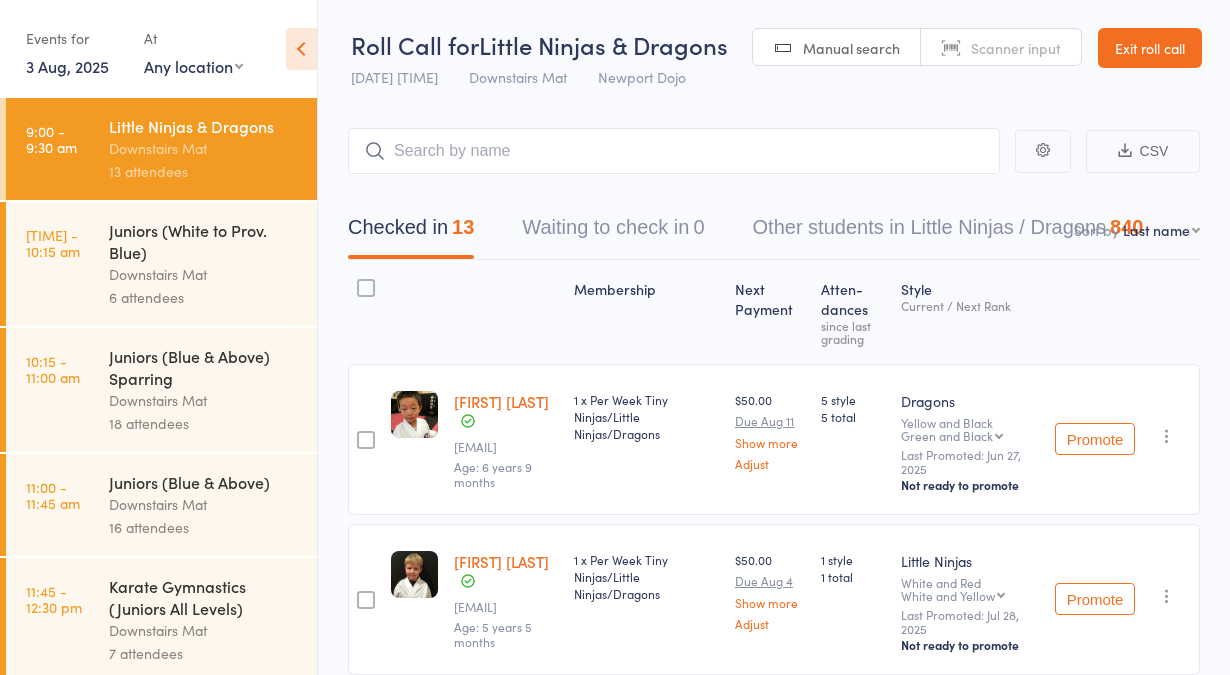 click on "Exit roll call" at bounding box center (1150, 48) 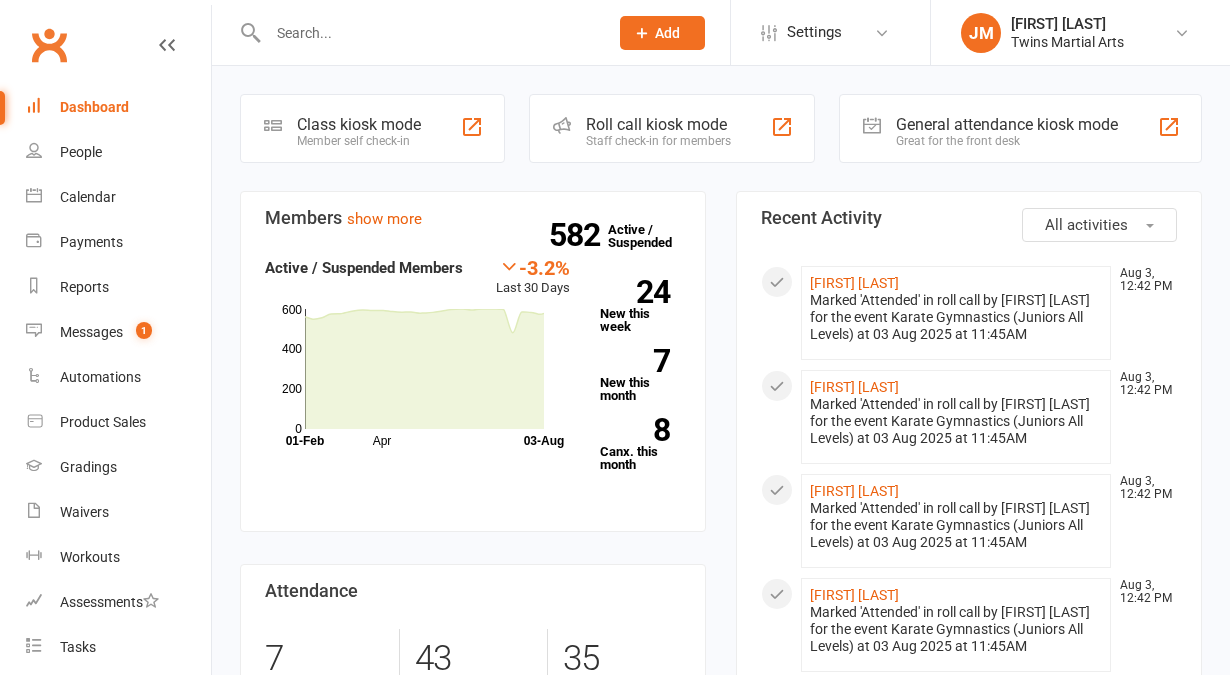 scroll, scrollTop: 0, scrollLeft: 0, axis: both 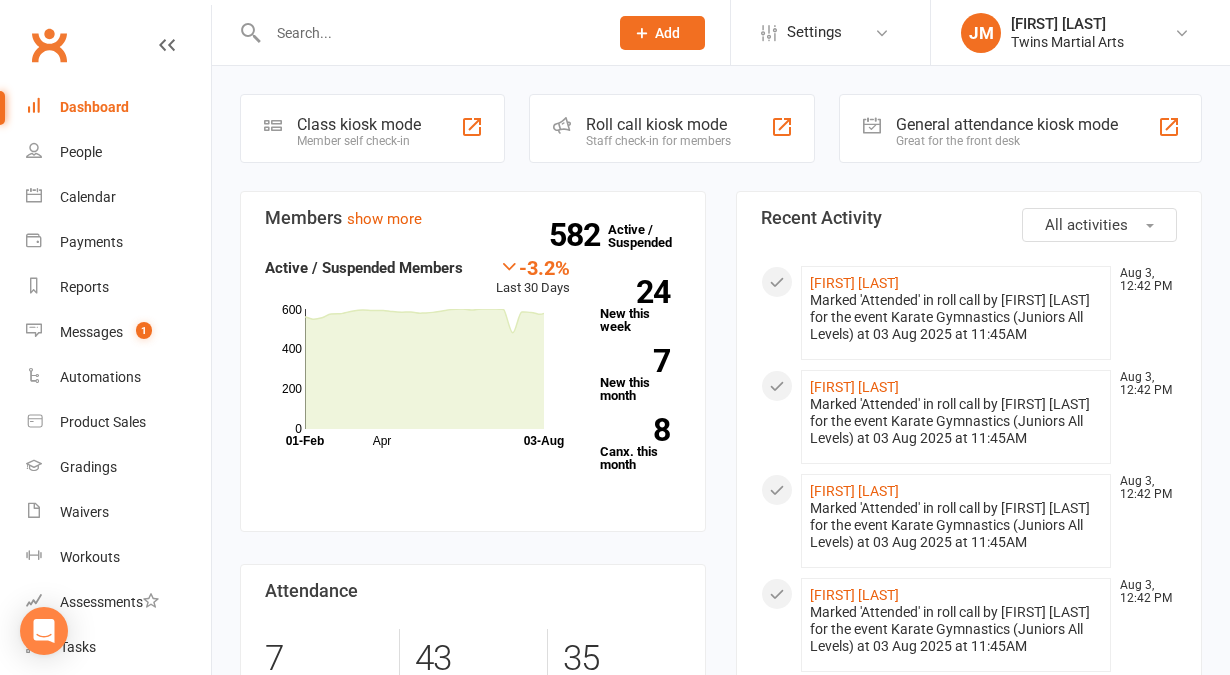 click on "Roll call kiosk mode Staff check-in for members" at bounding box center (672, 128) 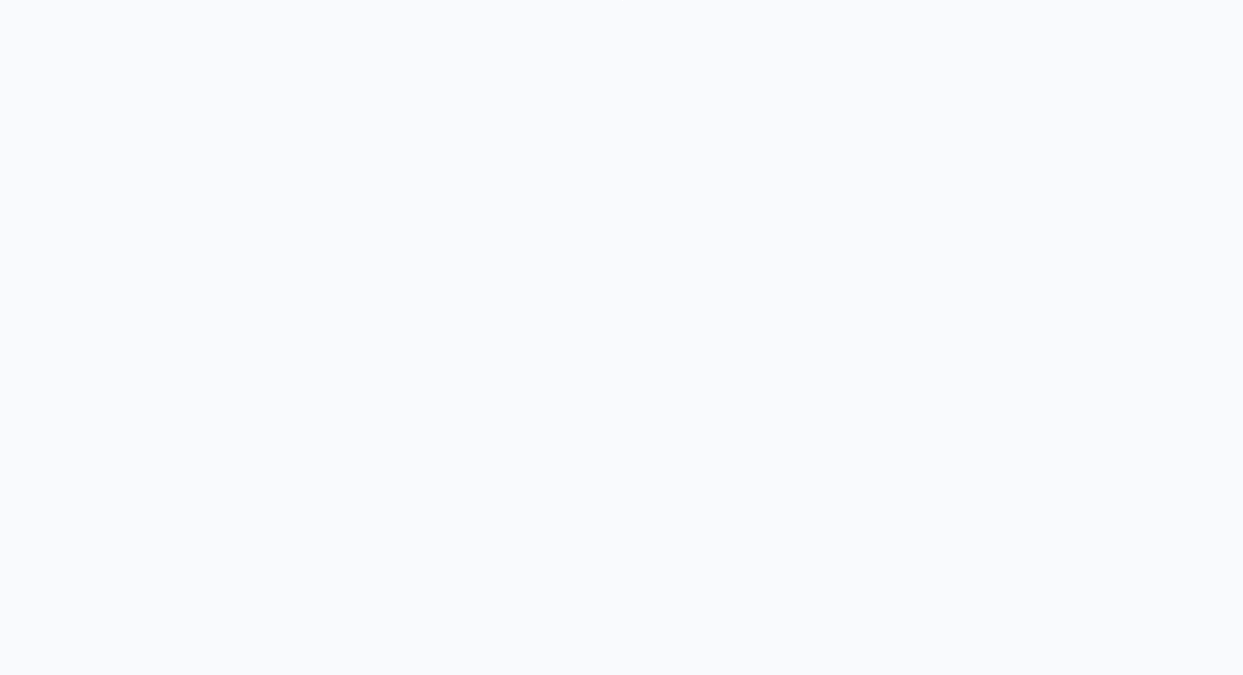 scroll, scrollTop: 0, scrollLeft: 0, axis: both 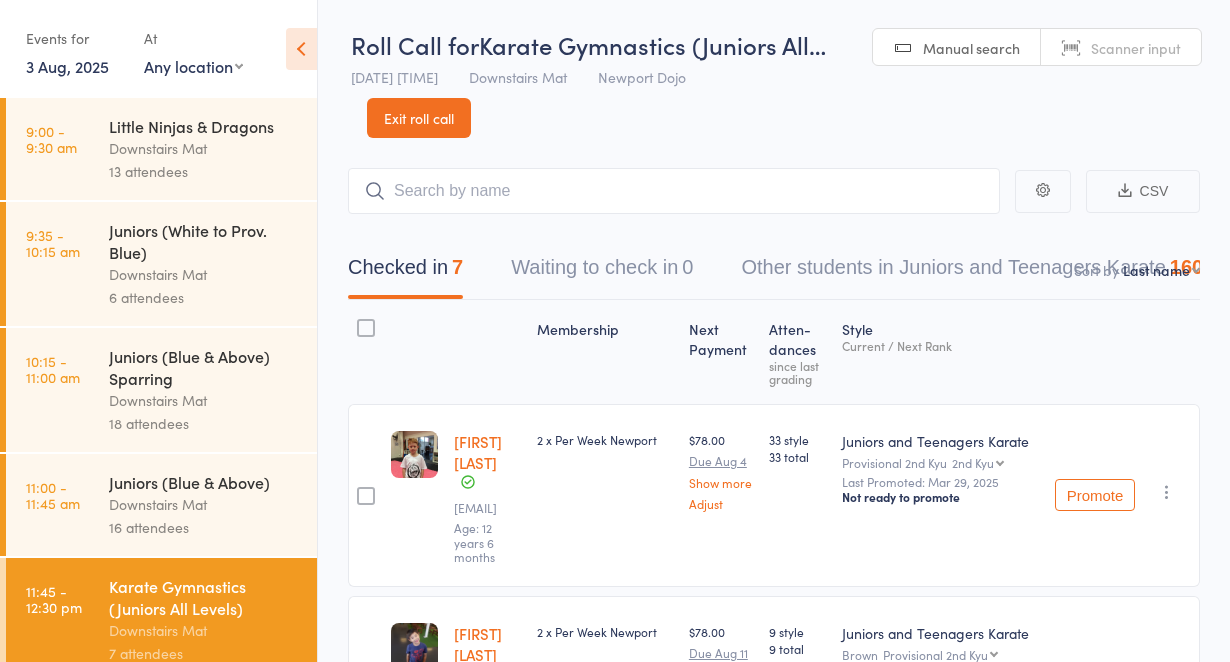 click on "Little Ninjas & Dragons" at bounding box center [204, 126] 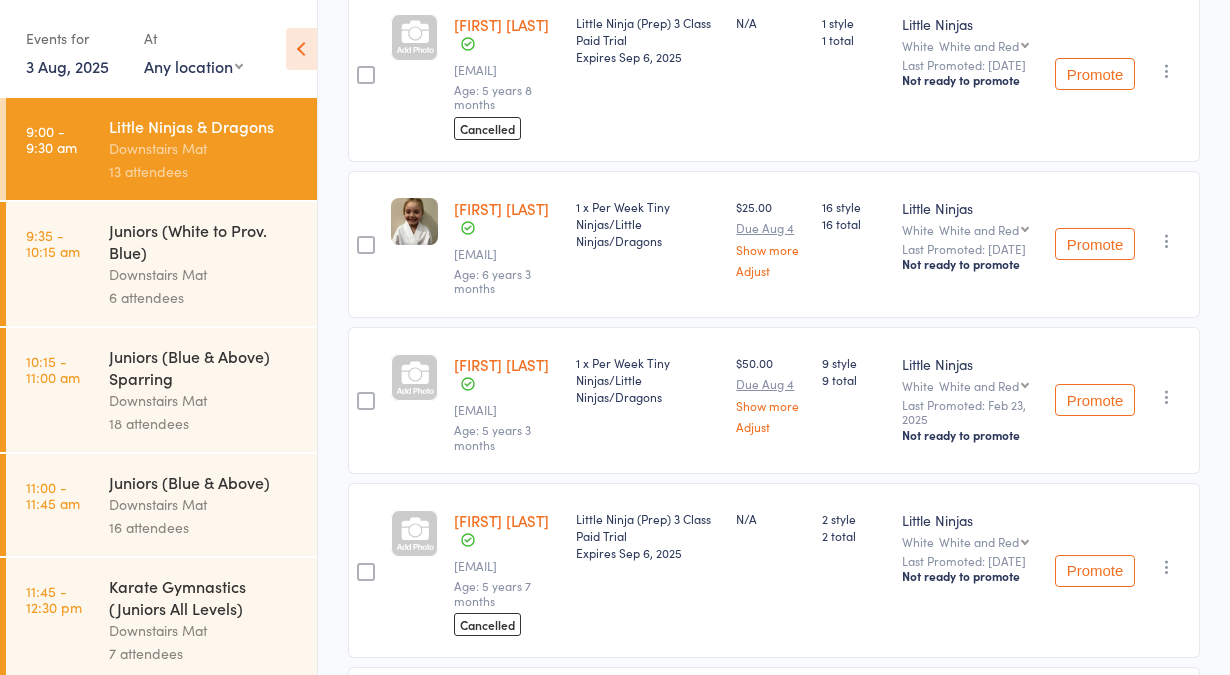 scroll, scrollTop: 1014, scrollLeft: 0, axis: vertical 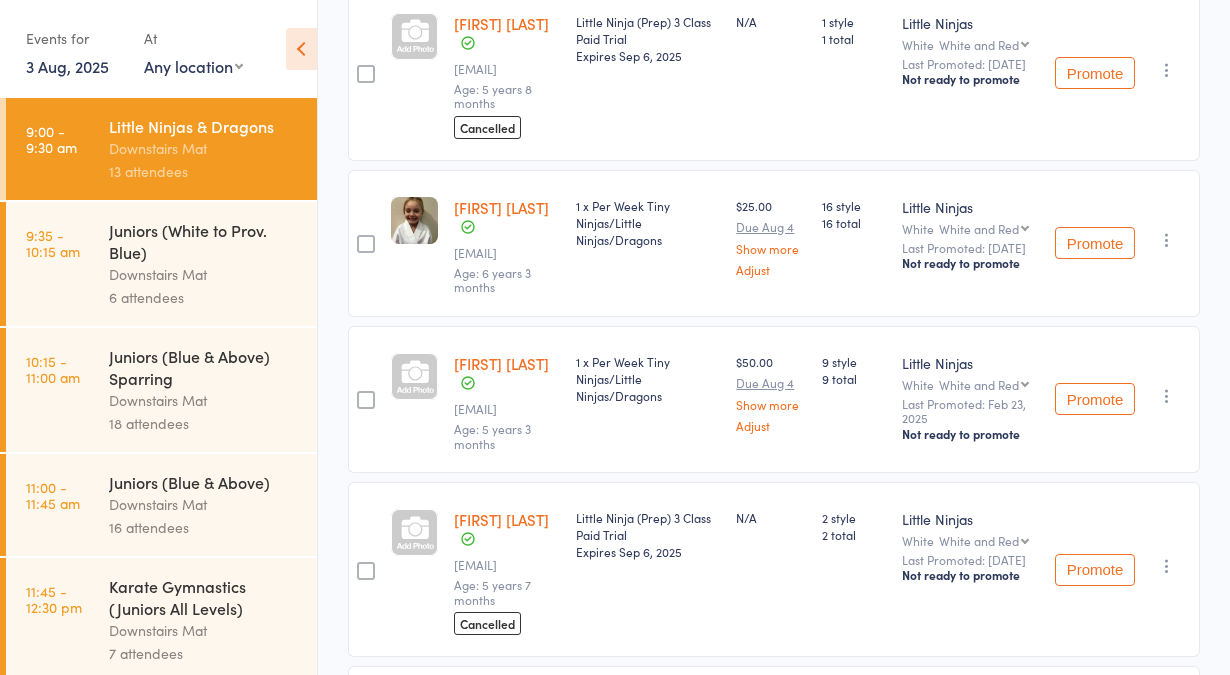 click at bounding box center [1167, 566] 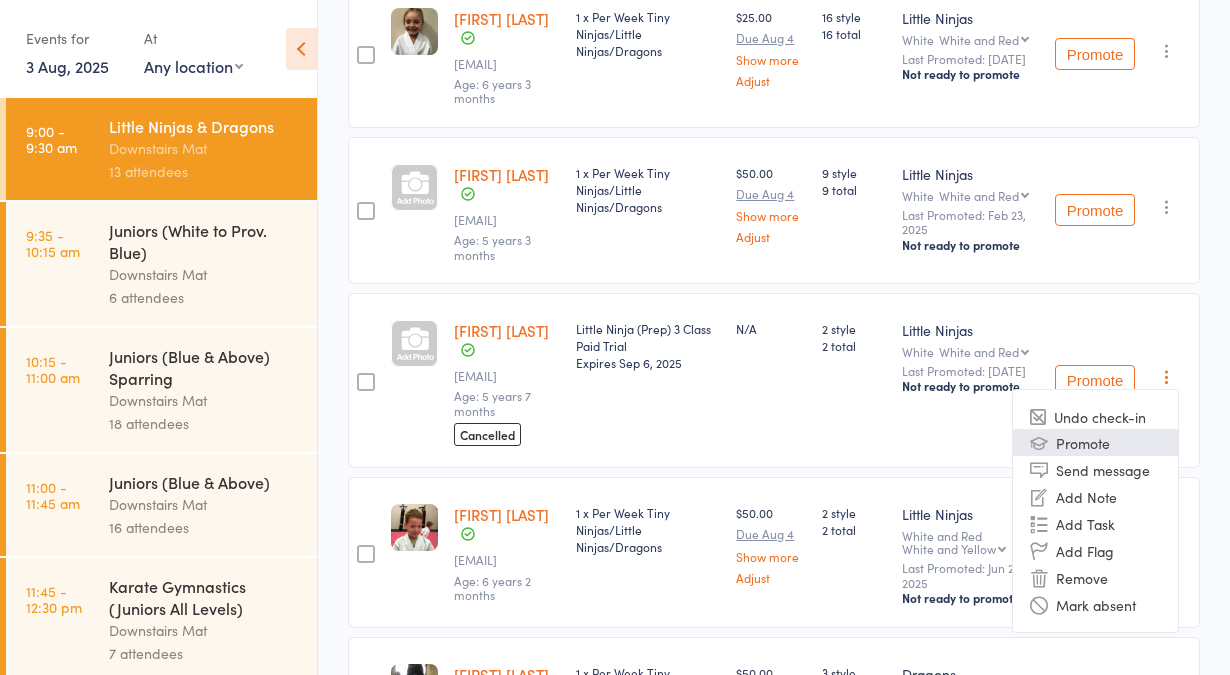 scroll, scrollTop: 1207, scrollLeft: 0, axis: vertical 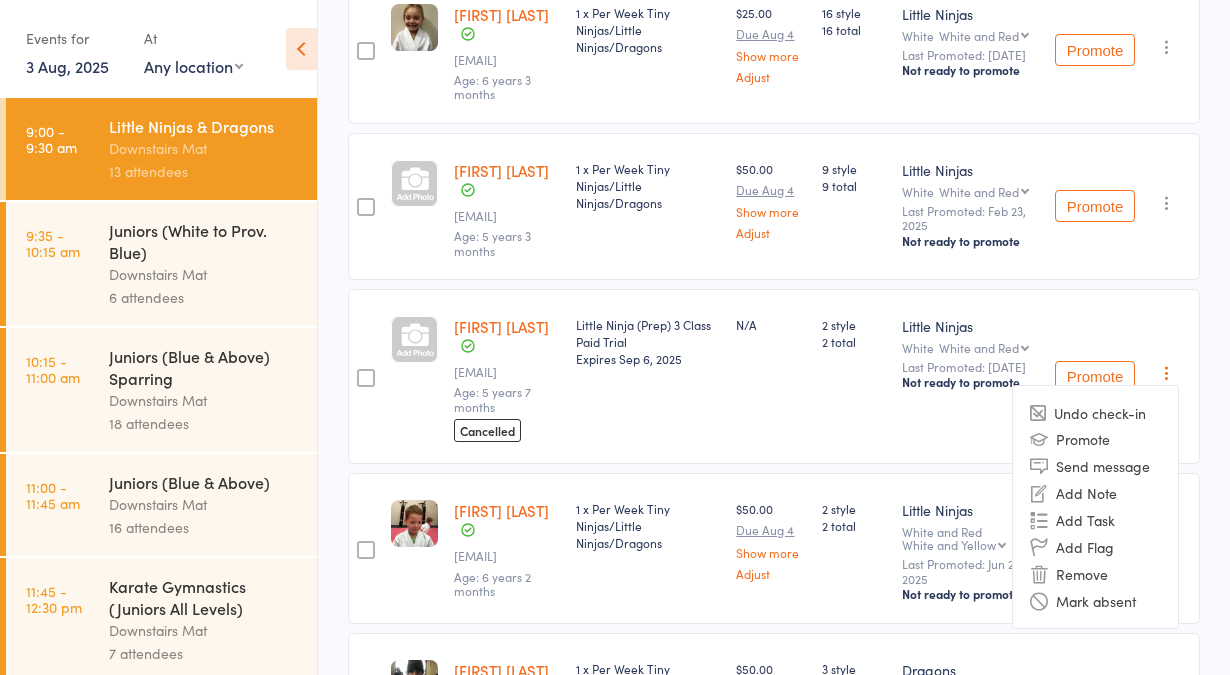 click on "Remove" at bounding box center (1095, 573) 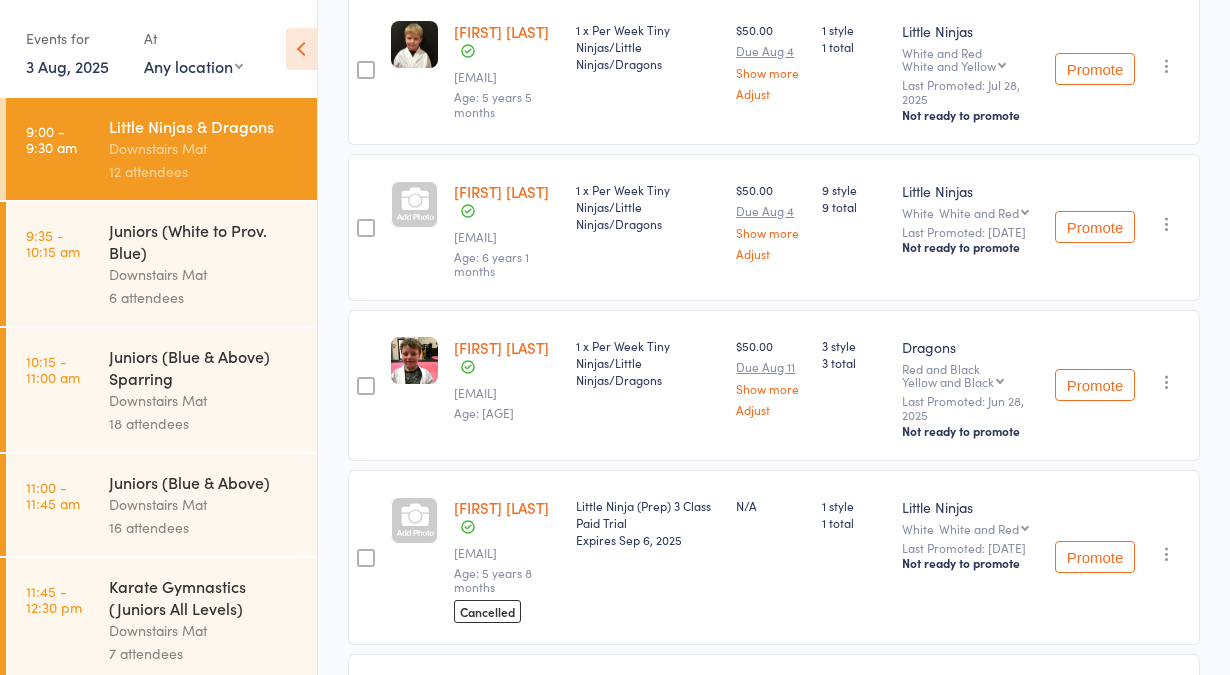 scroll, scrollTop: 0, scrollLeft: 0, axis: both 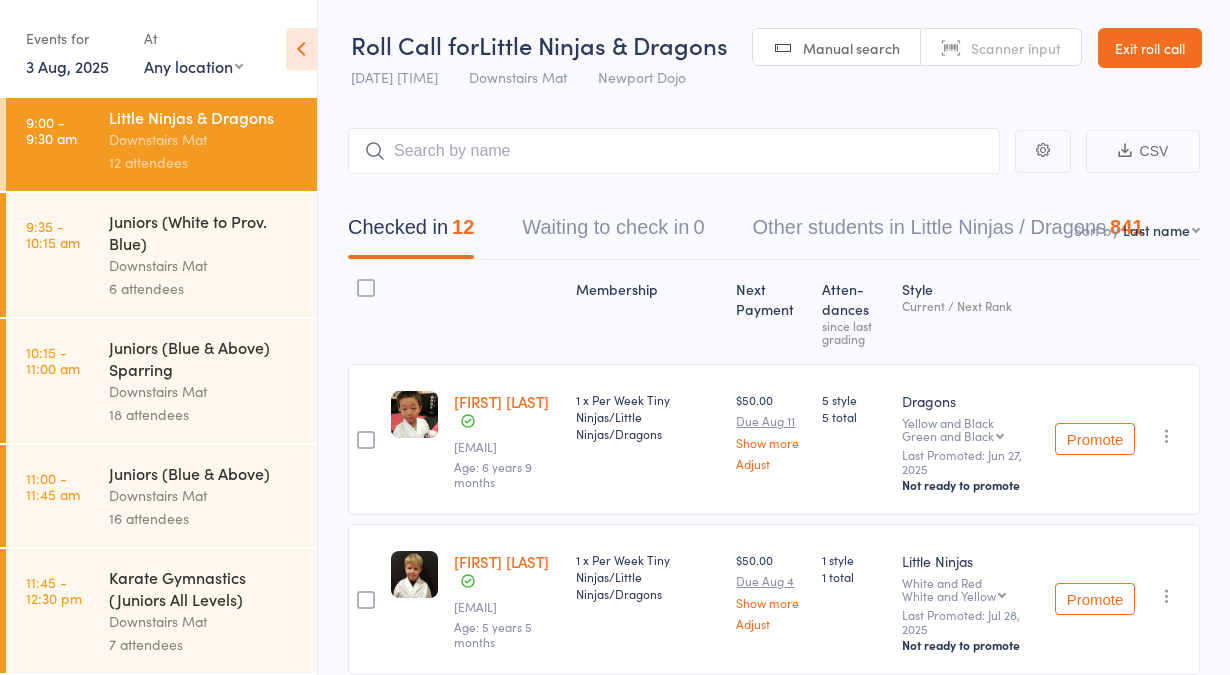 click on "3 Aug, 2025" at bounding box center [67, 66] 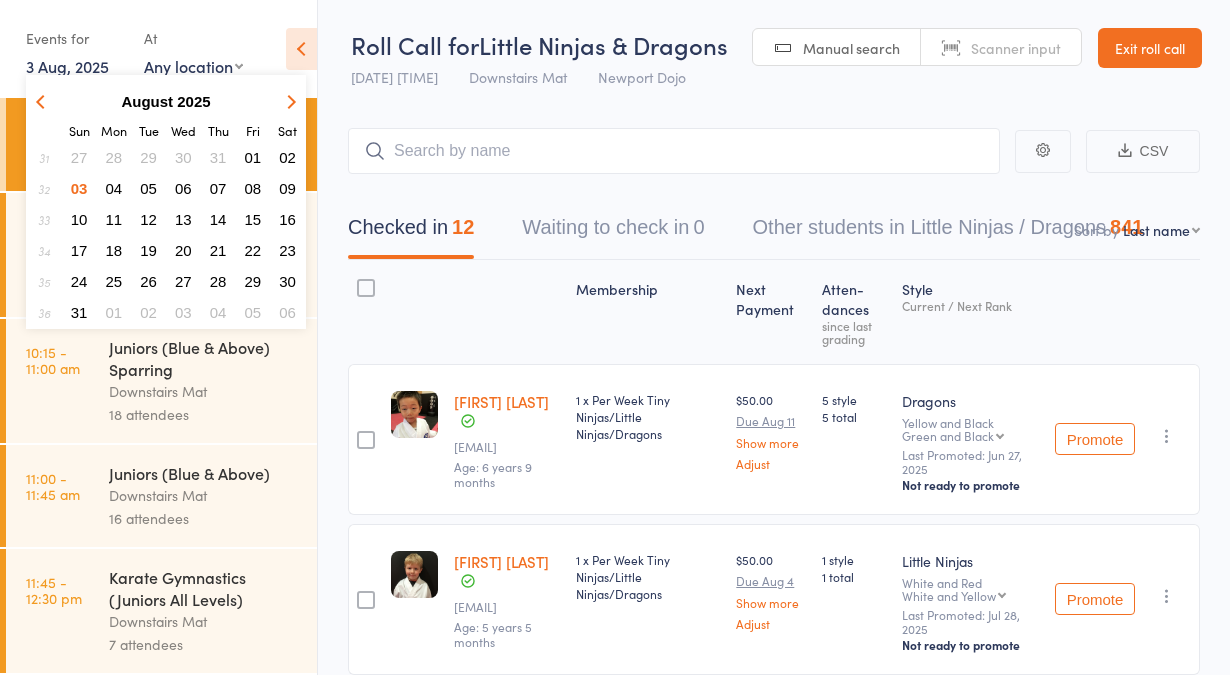 click on "08" at bounding box center (253, 188) 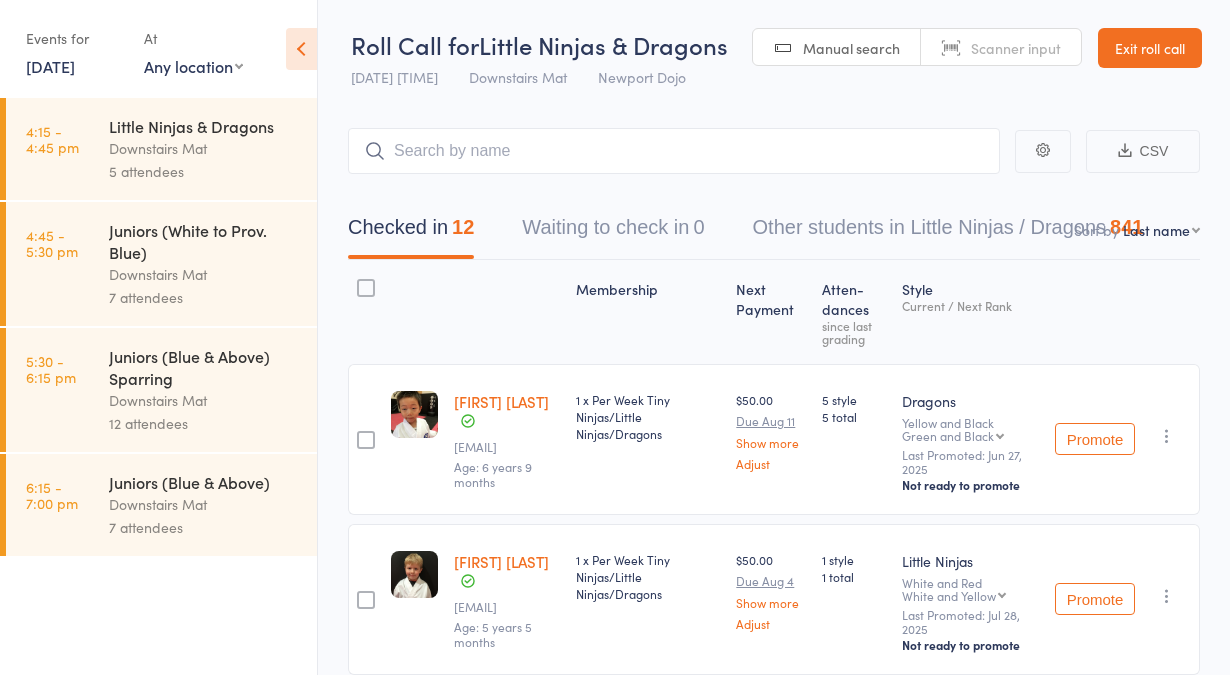 scroll, scrollTop: 0, scrollLeft: 0, axis: both 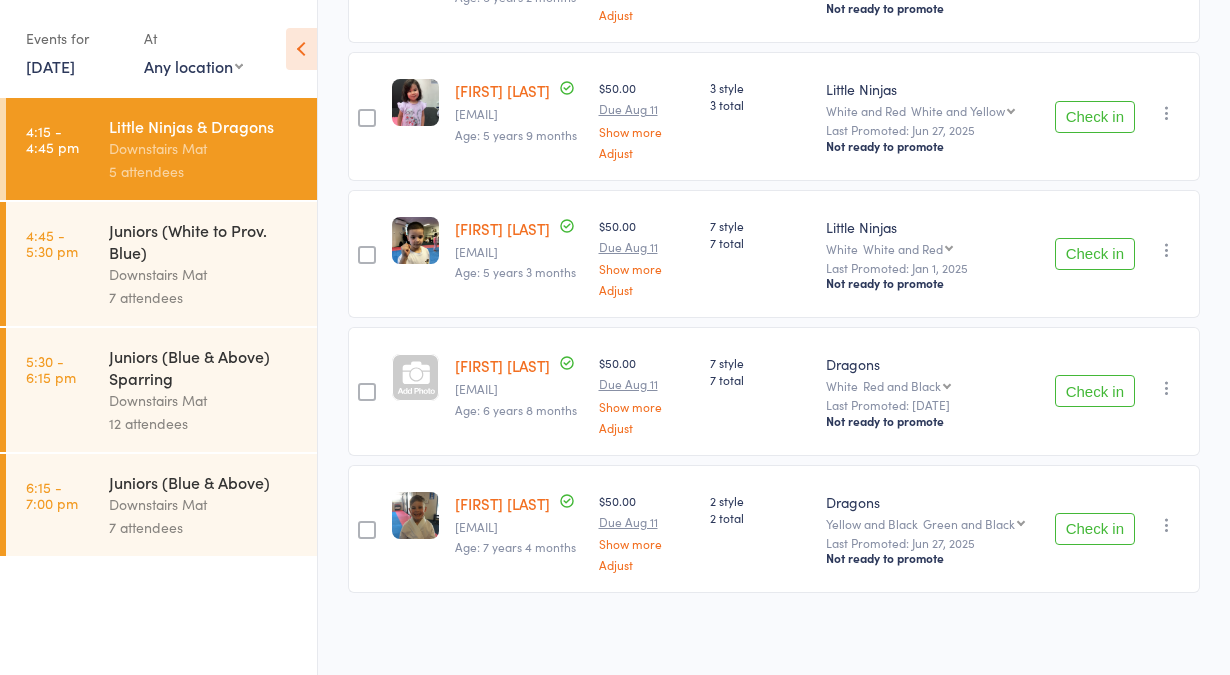 click on "7 attendees" at bounding box center [204, 297] 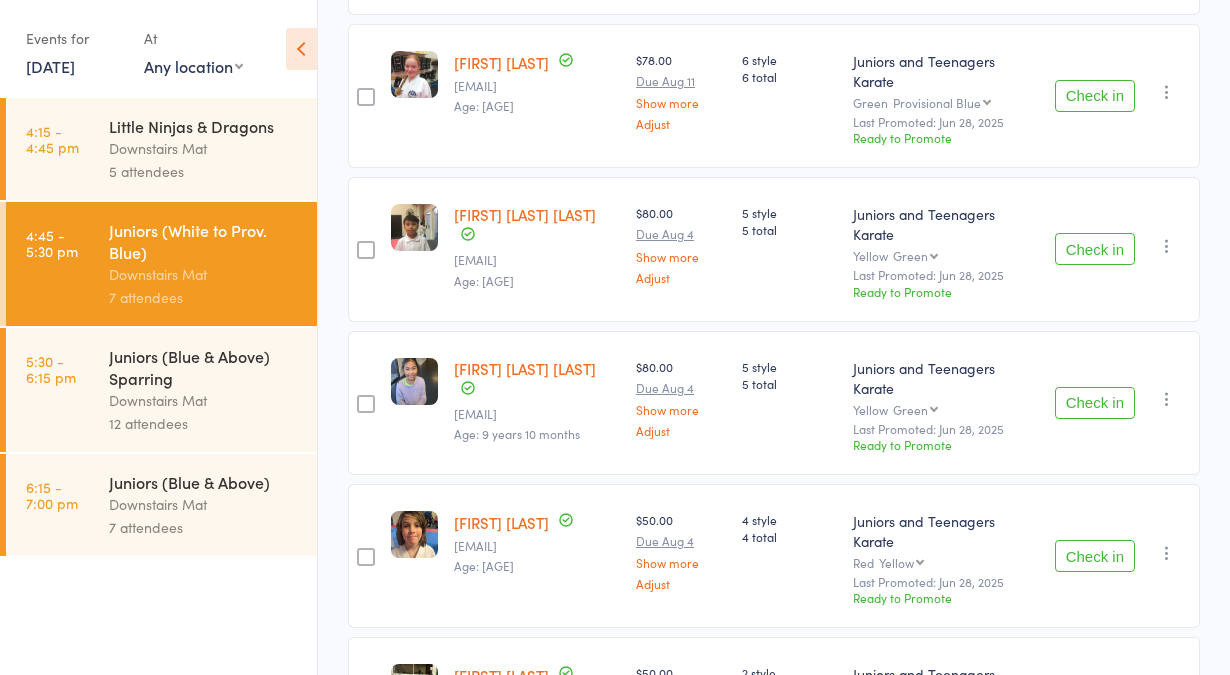 scroll, scrollTop: 833, scrollLeft: 0, axis: vertical 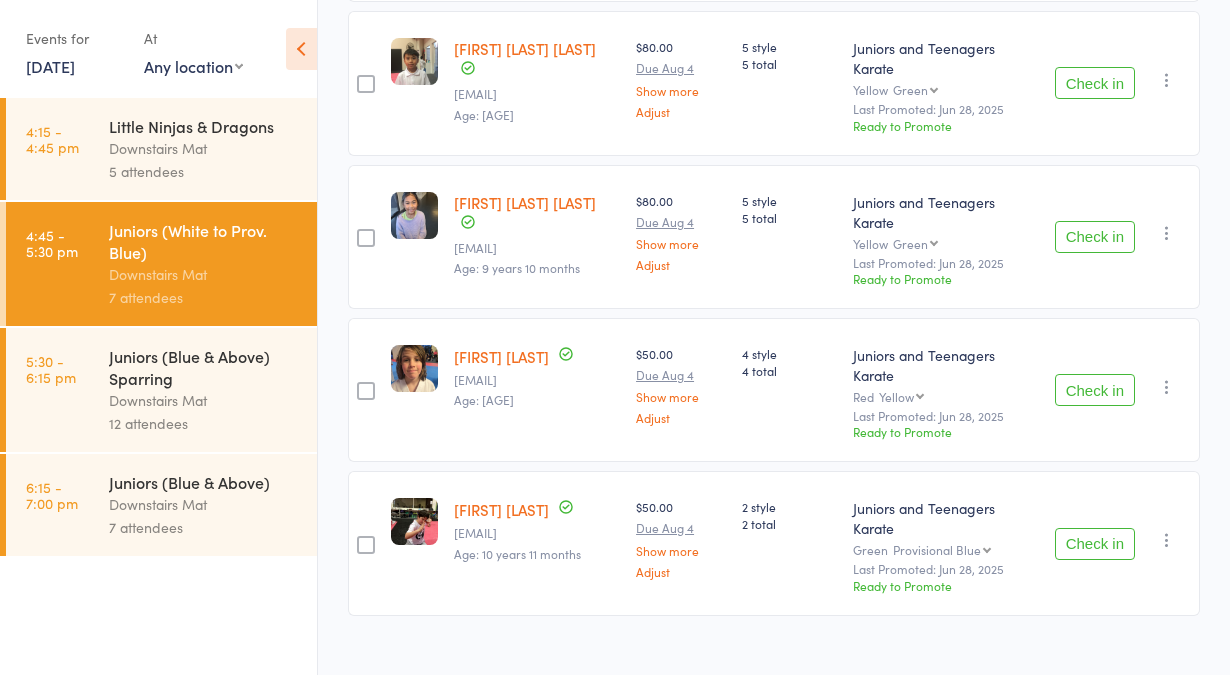 click on "Downstairs Mat" at bounding box center (204, 400) 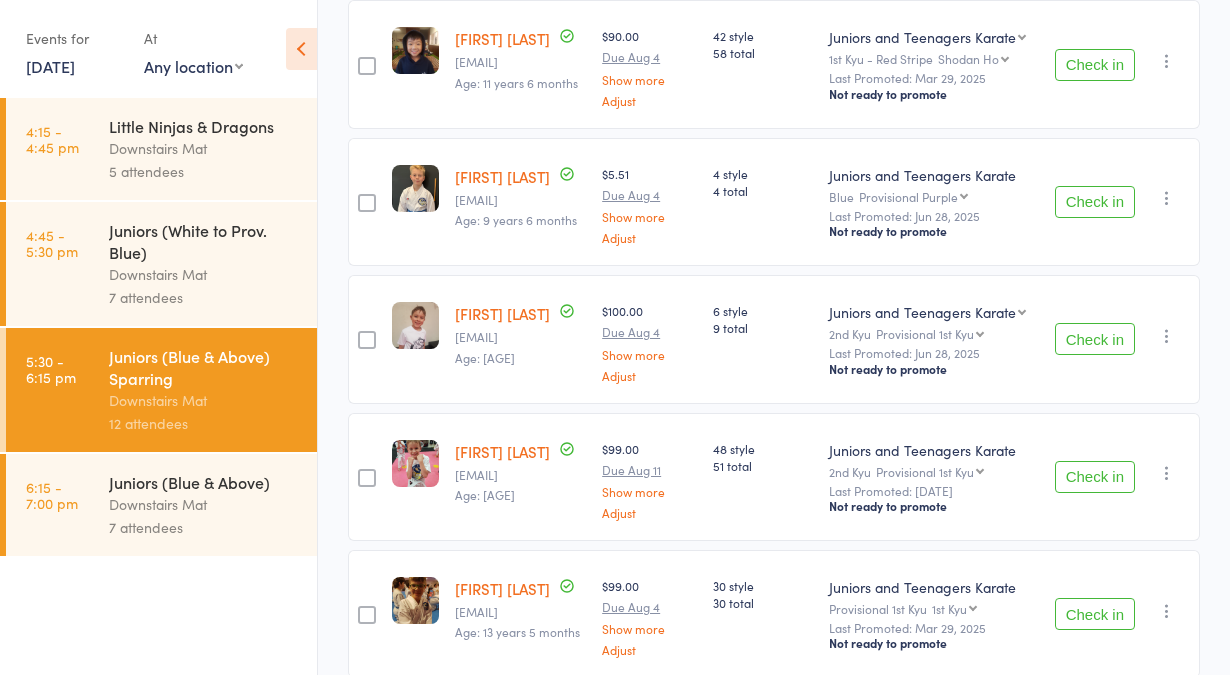 scroll, scrollTop: 1421, scrollLeft: 0, axis: vertical 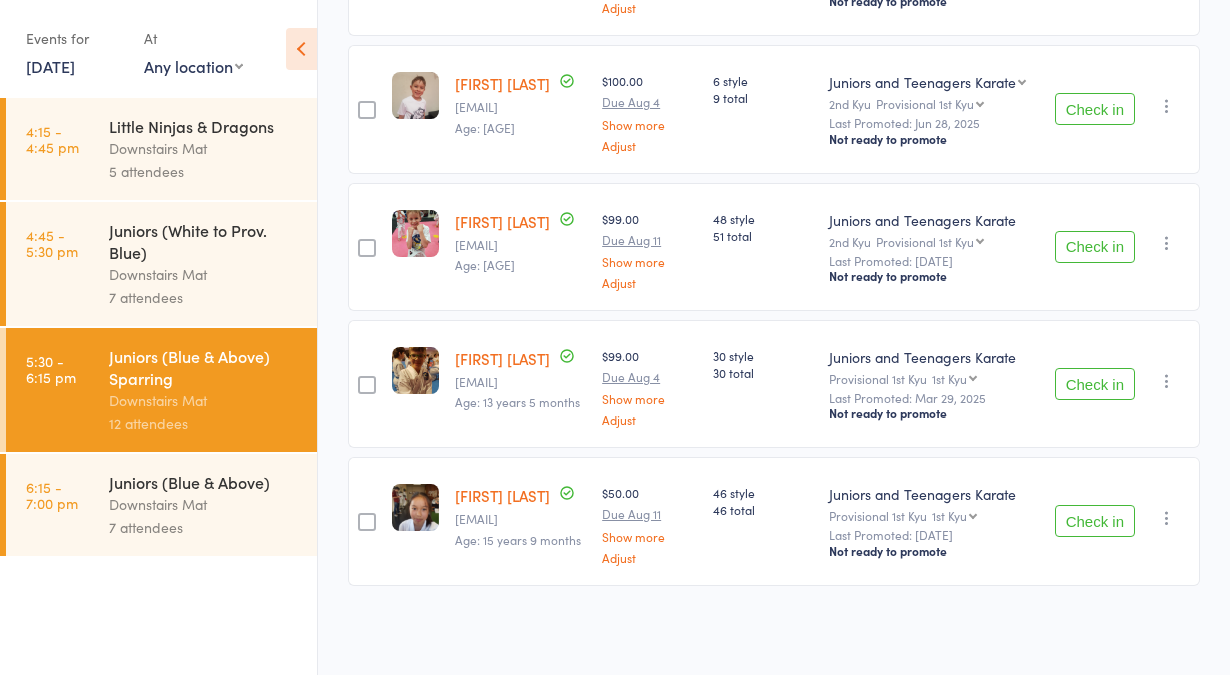 click on "Downstairs Mat" at bounding box center [204, 504] 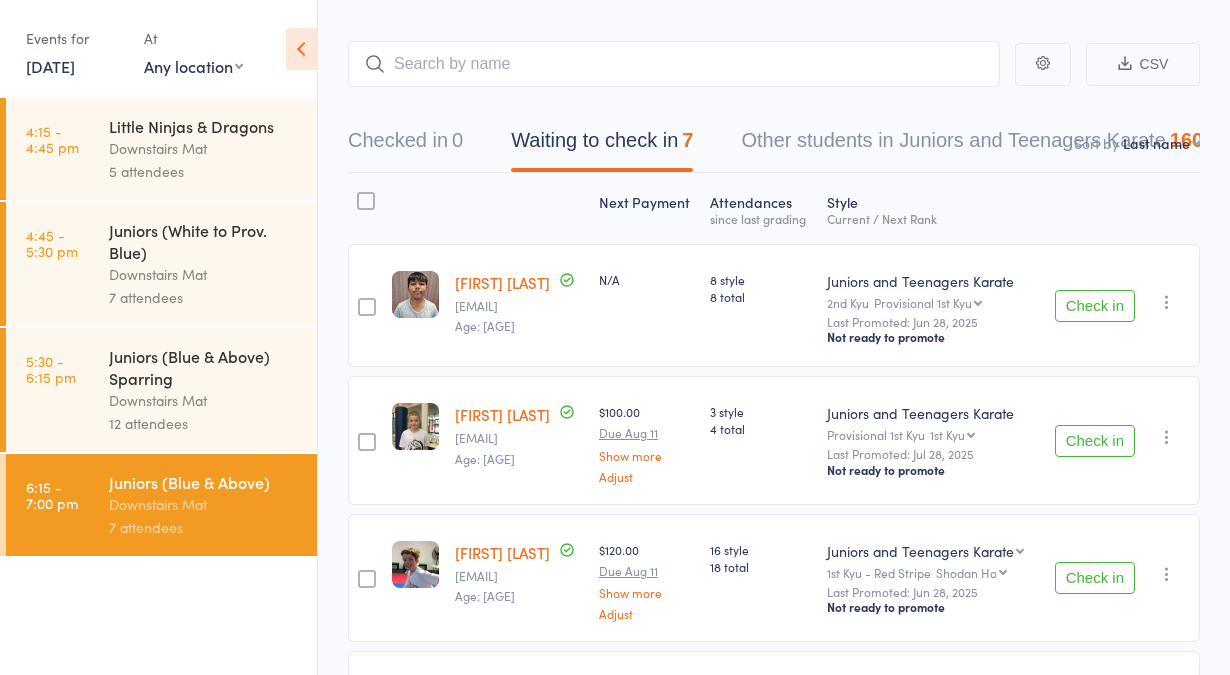 scroll, scrollTop: 0, scrollLeft: 0, axis: both 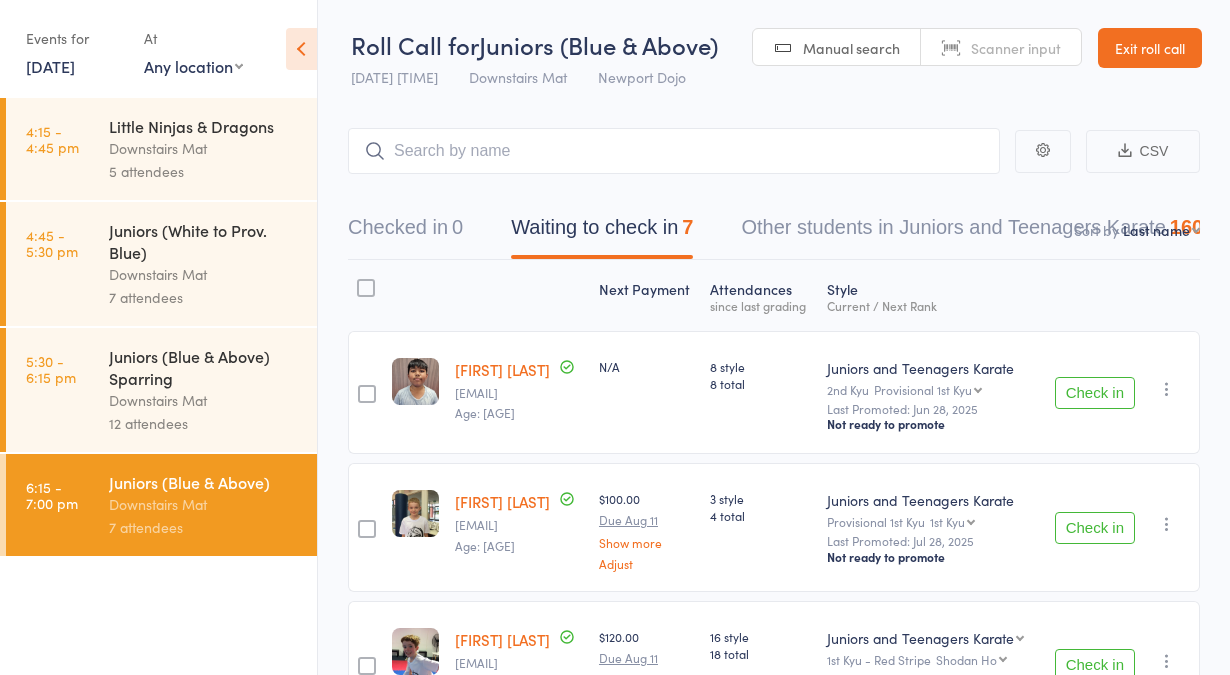 click on "Exit roll call" at bounding box center (1150, 48) 